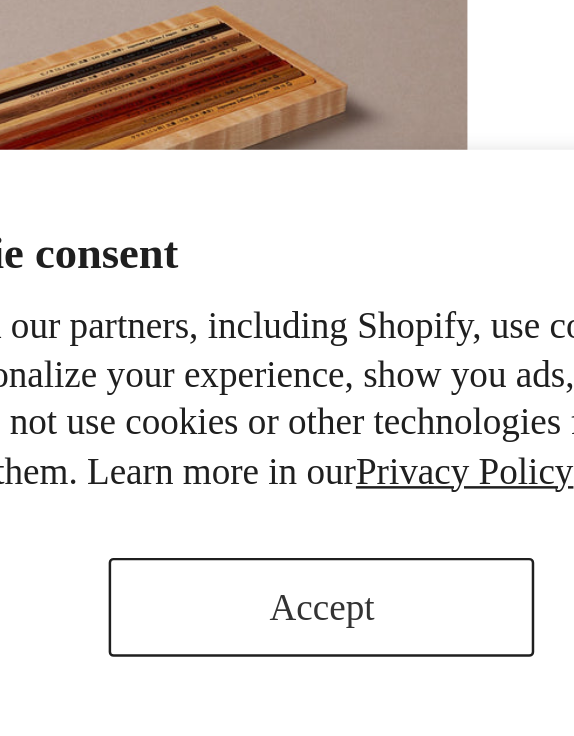 scroll, scrollTop: 1323, scrollLeft: 0, axis: vertical 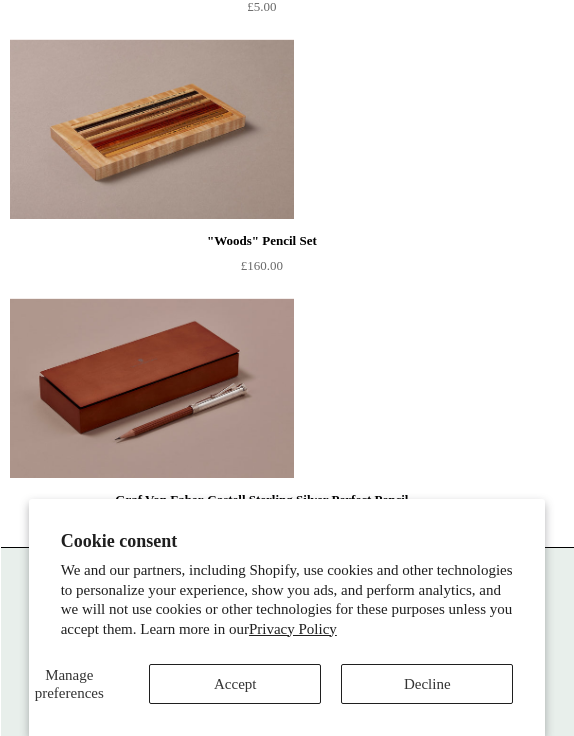 click on "Decline" at bounding box center [427, 684] 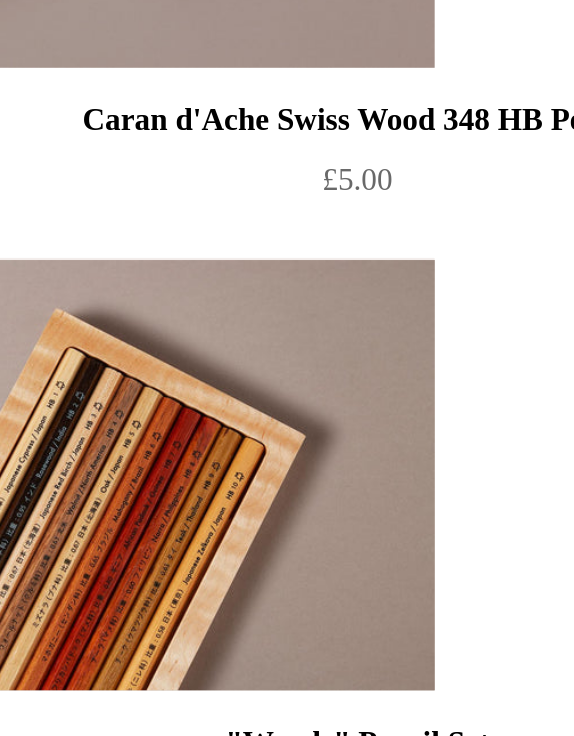 scroll, scrollTop: 827, scrollLeft: 0, axis: vertical 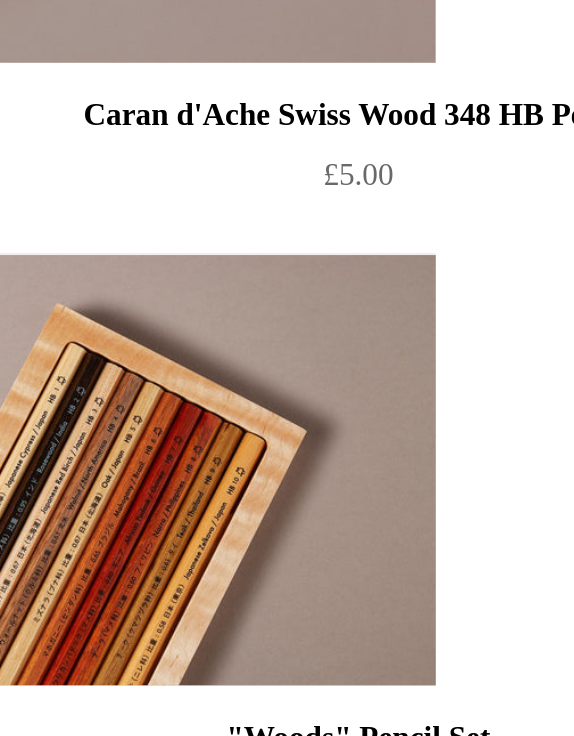 click at bounding box center [152, 625] 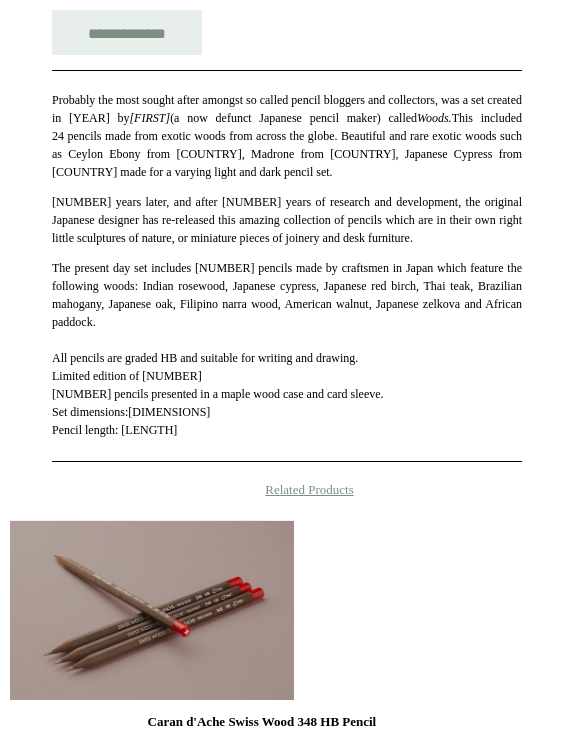 scroll, scrollTop: 657, scrollLeft: 0, axis: vertical 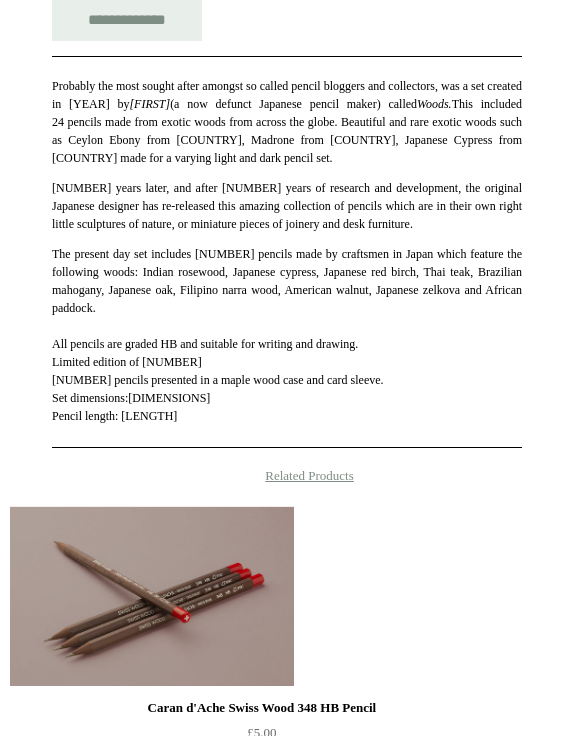 click on "The present day set includes [NUMBER] pencils made by craftsmen in Japan which feature the following woods: Indian rosewood, Japanese cypress, Japanese red birch, Thai teak, Brazilian mahogany, Japanese oak, Filipino narra wood, American walnut, Japanese zelkova and African paddock. All pencils are graded HB and suitable for writing and drawing. Limited edition of [NUMBER] [NUMBER] pencils presented in a maple wood case and card sleeve.  Set dimensions:  [DIMENSIONS]  Pencil length: [LENGTH]" at bounding box center [287, 335] 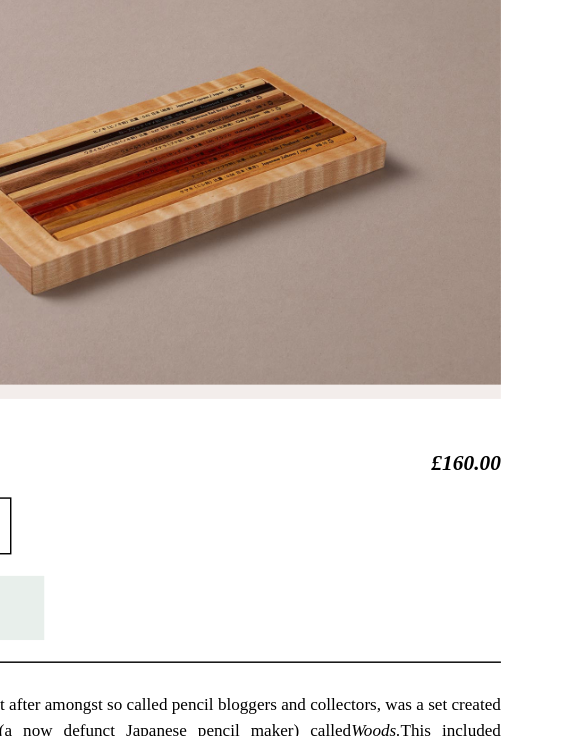 scroll, scrollTop: 179, scrollLeft: 0, axis: vertical 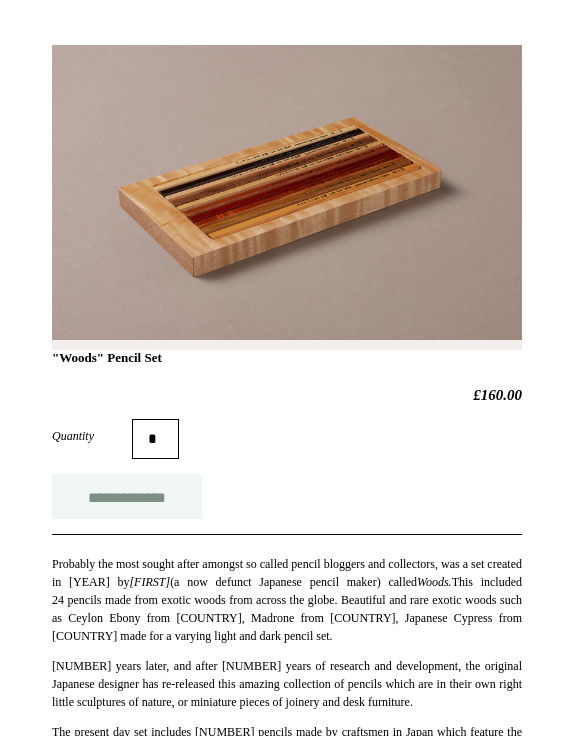 click on "**********" at bounding box center (127, 496) 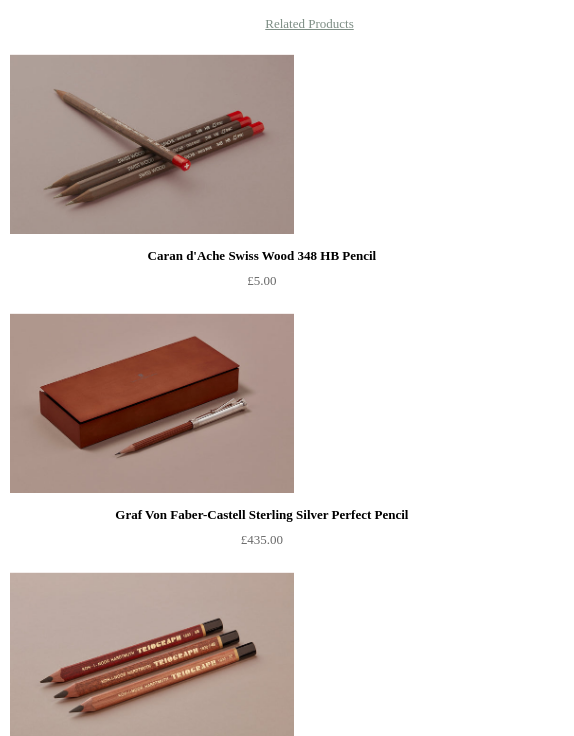 scroll, scrollTop: 1108, scrollLeft: 0, axis: vertical 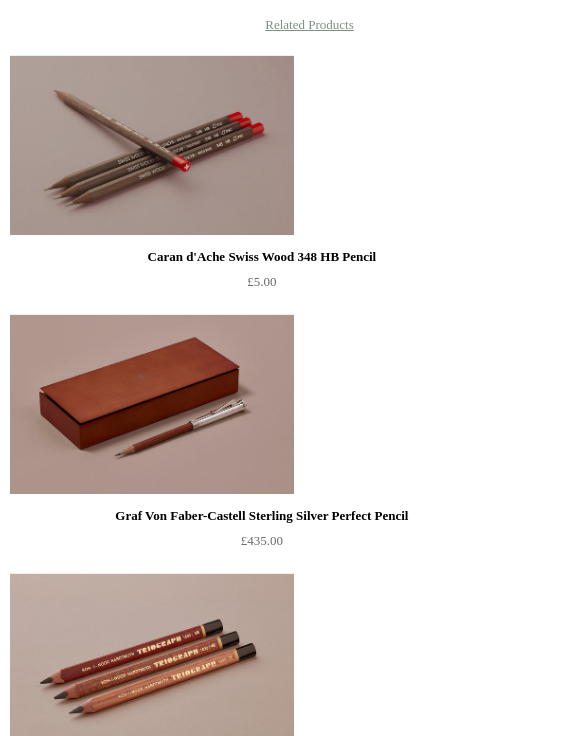 click at bounding box center [152, 145] 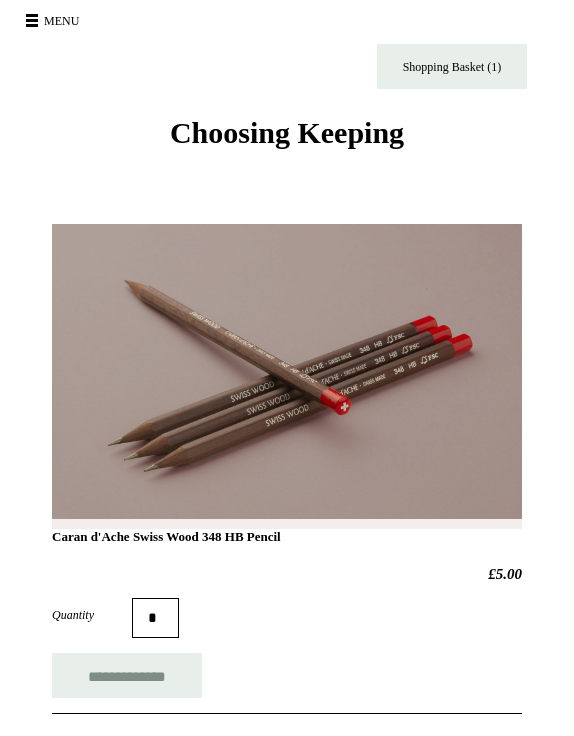 scroll, scrollTop: 0, scrollLeft: 0, axis: both 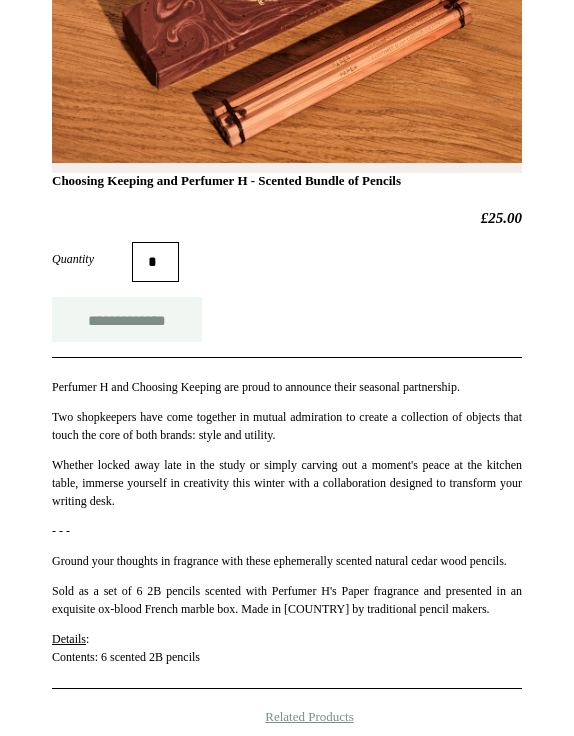 click on "**********" at bounding box center [127, 319] 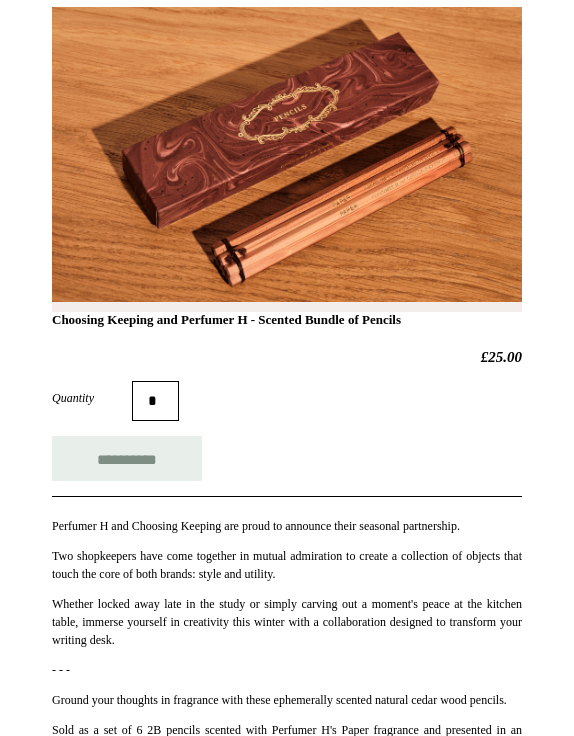 scroll, scrollTop: 177, scrollLeft: 0, axis: vertical 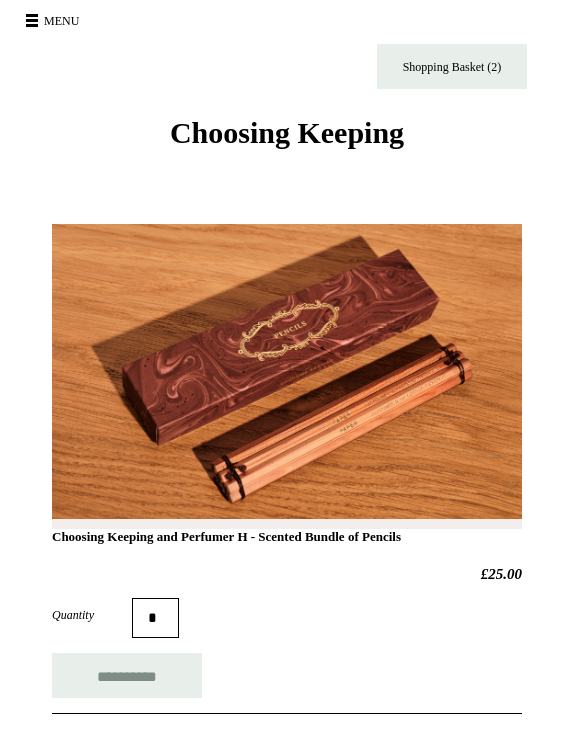 type on "**********" 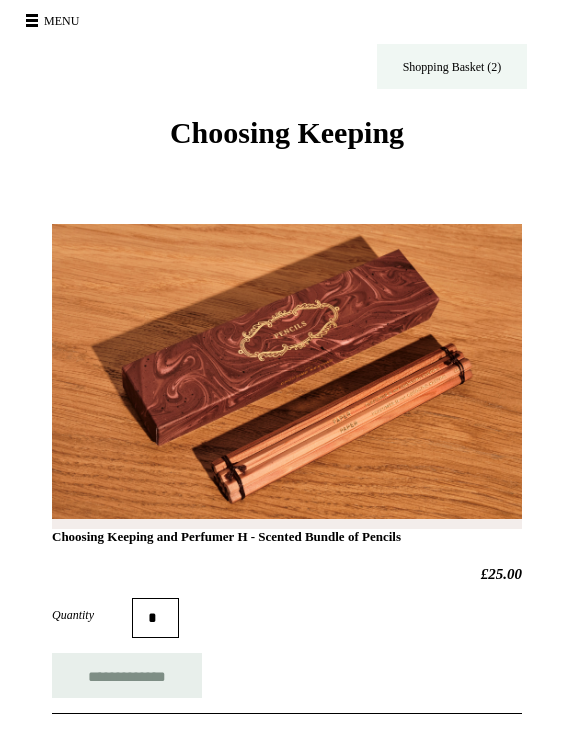 scroll, scrollTop: 0, scrollLeft: 0, axis: both 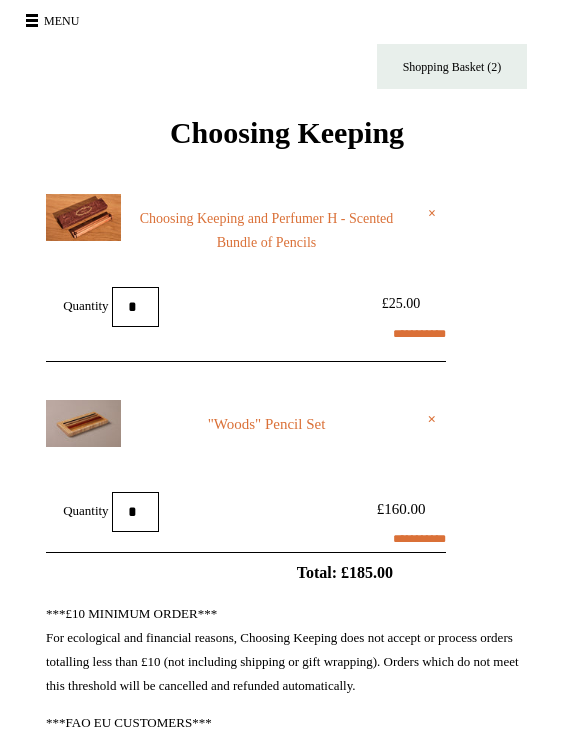 click at bounding box center (83, 423) 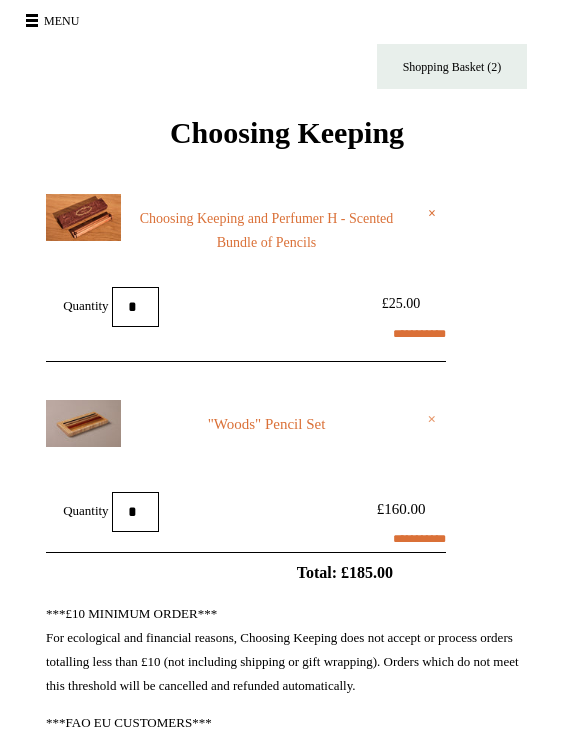 click on "×" at bounding box center (431, 419) 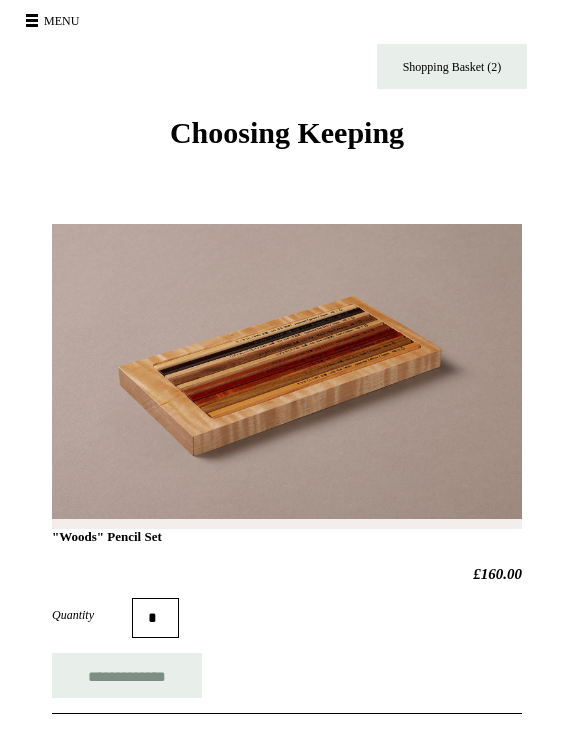 scroll, scrollTop: 0, scrollLeft: 0, axis: both 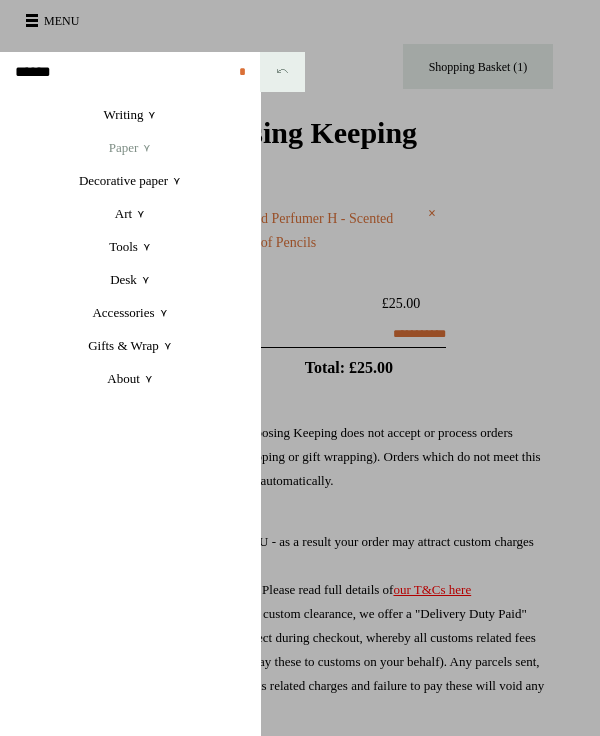click on "Paper +" at bounding box center (130, 147) 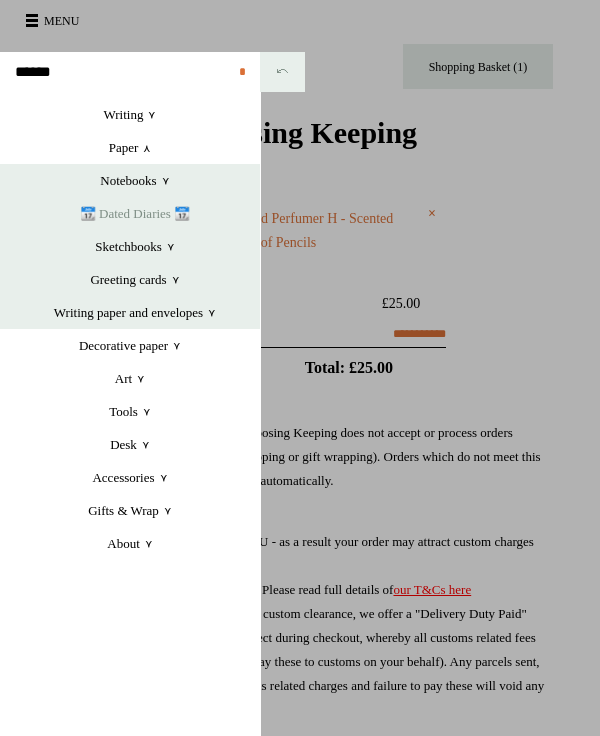 select on "**********" 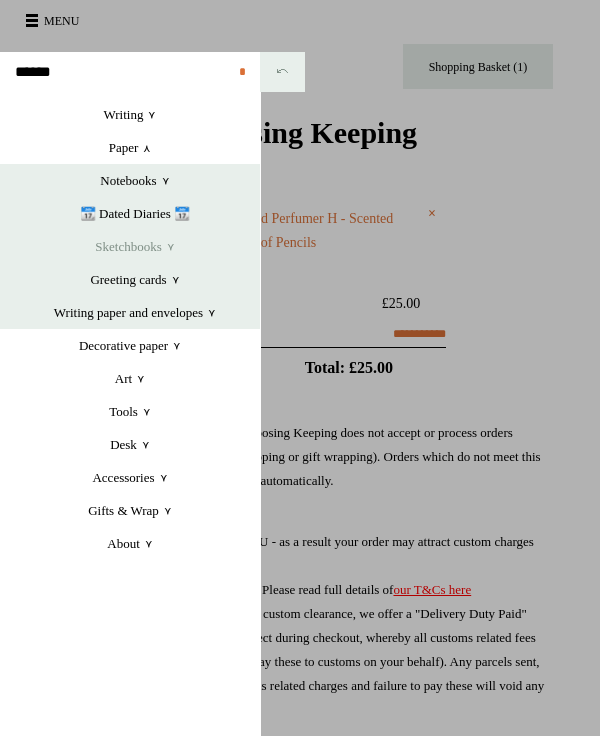 click on "Sketchbooks +" at bounding box center (135, 246) 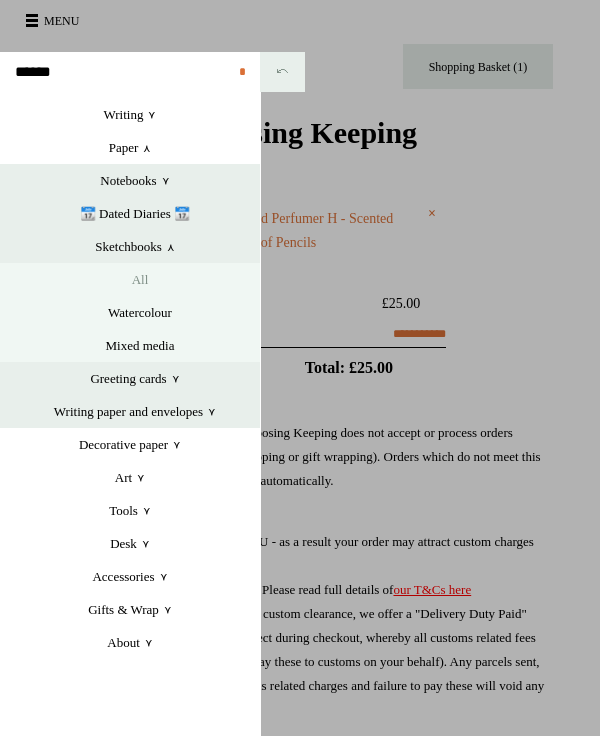 click on "All" at bounding box center [140, 279] 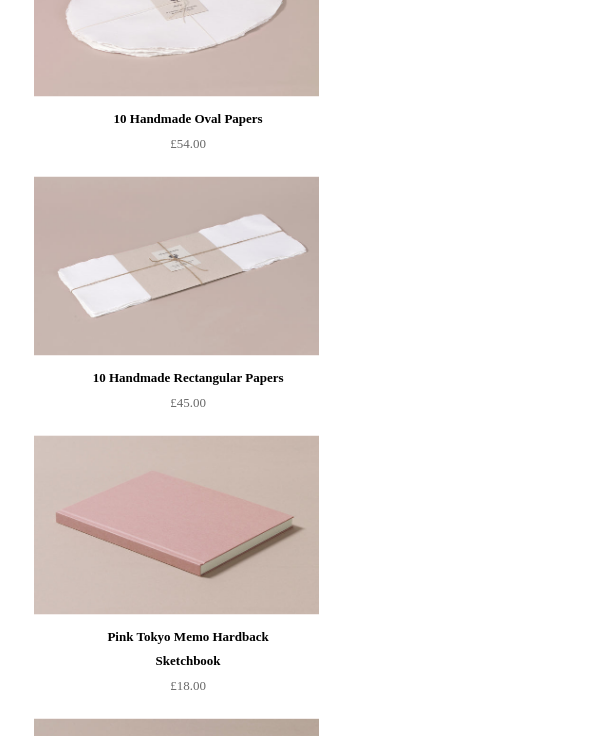 scroll, scrollTop: 1583, scrollLeft: 0, axis: vertical 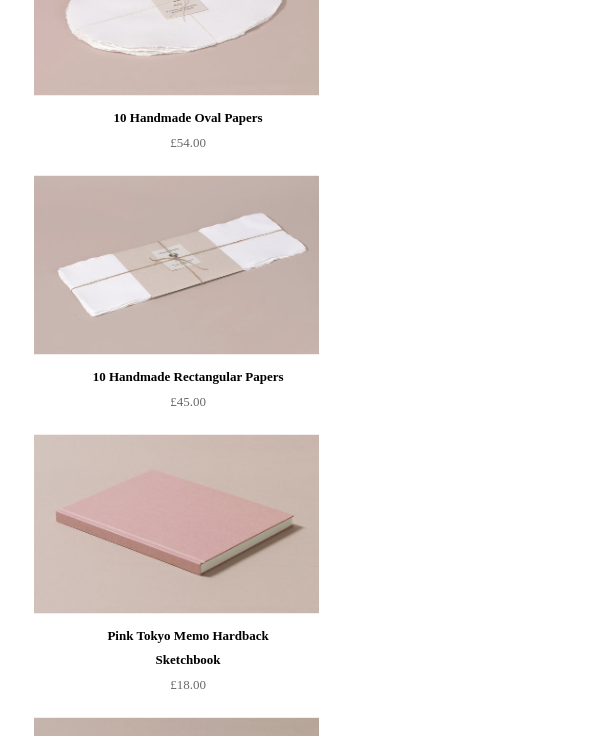 click at bounding box center [176, 265] 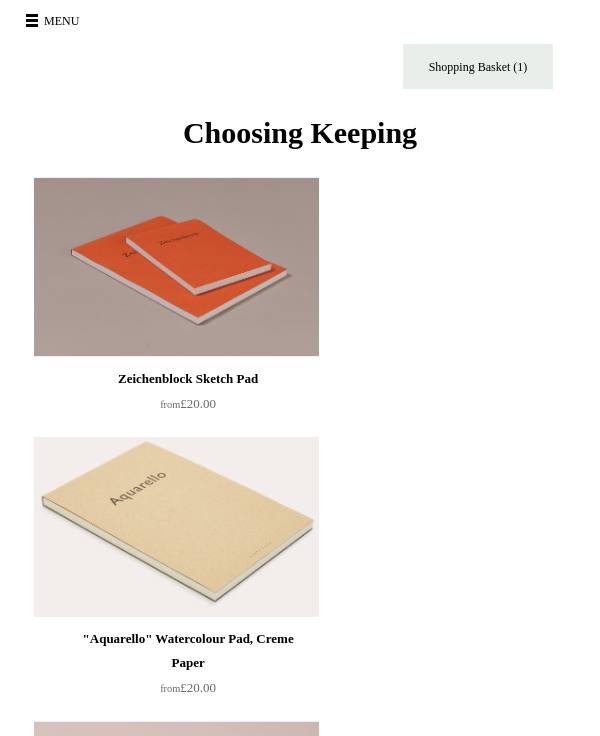 scroll, scrollTop: 0, scrollLeft: 0, axis: both 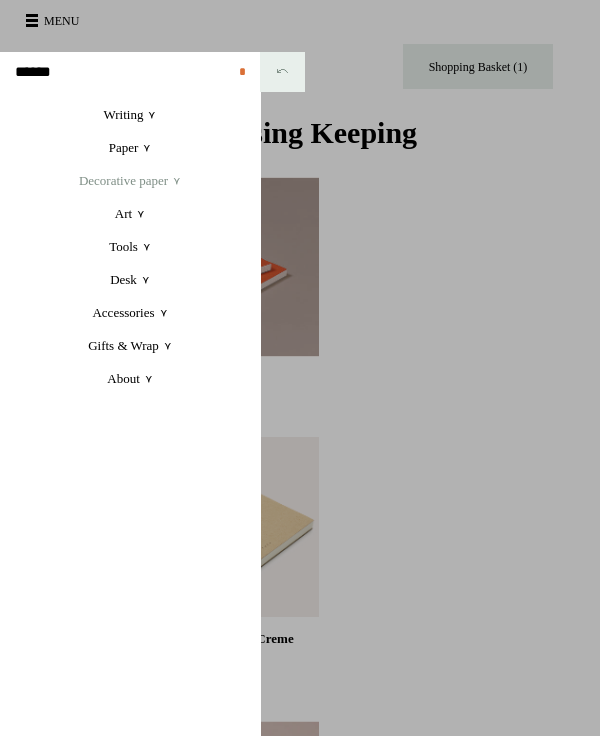 click on "Decorative paper +" at bounding box center [130, 180] 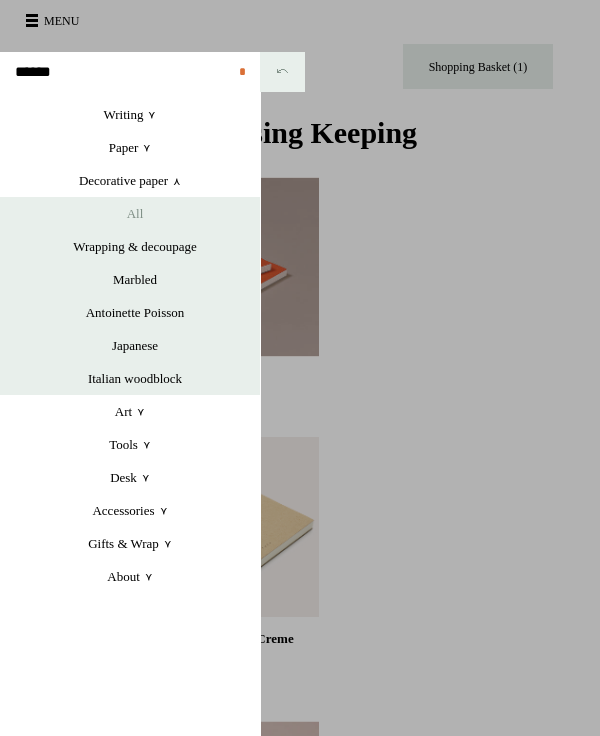 click on "All" at bounding box center [135, 213] 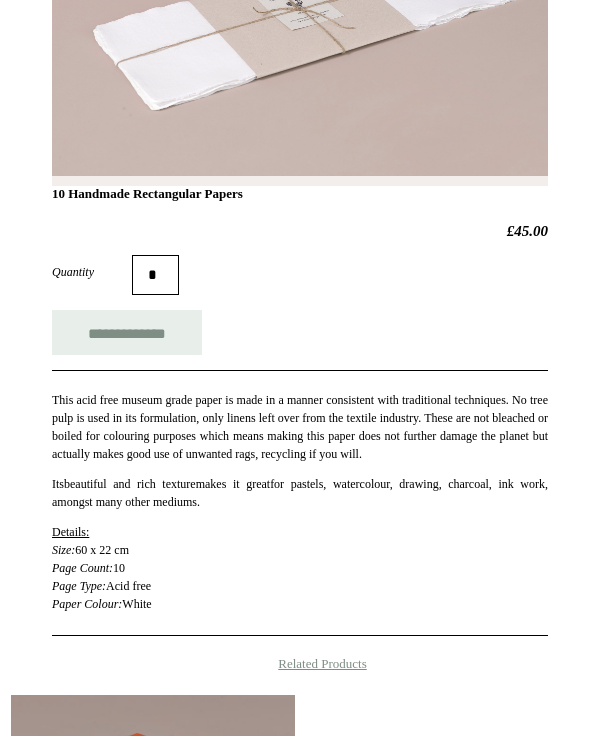 scroll, scrollTop: 363, scrollLeft: 0, axis: vertical 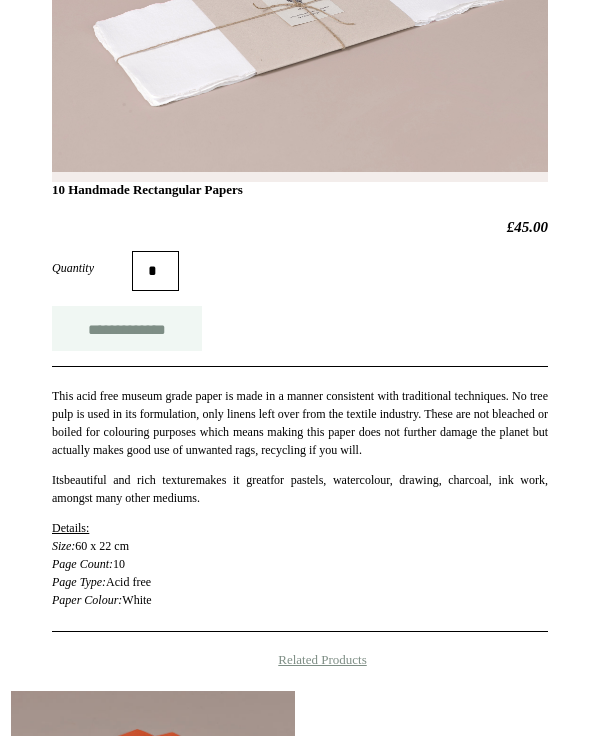 click on "**********" at bounding box center [127, 328] 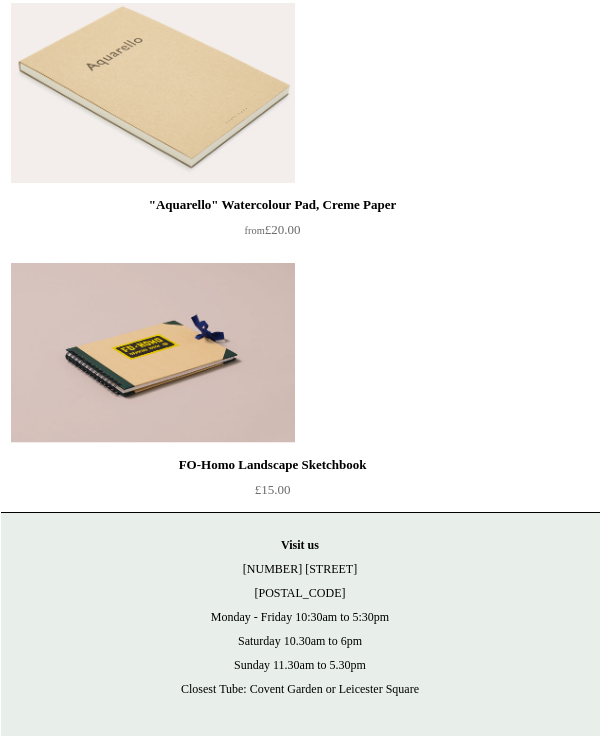 scroll, scrollTop: 1341, scrollLeft: 0, axis: vertical 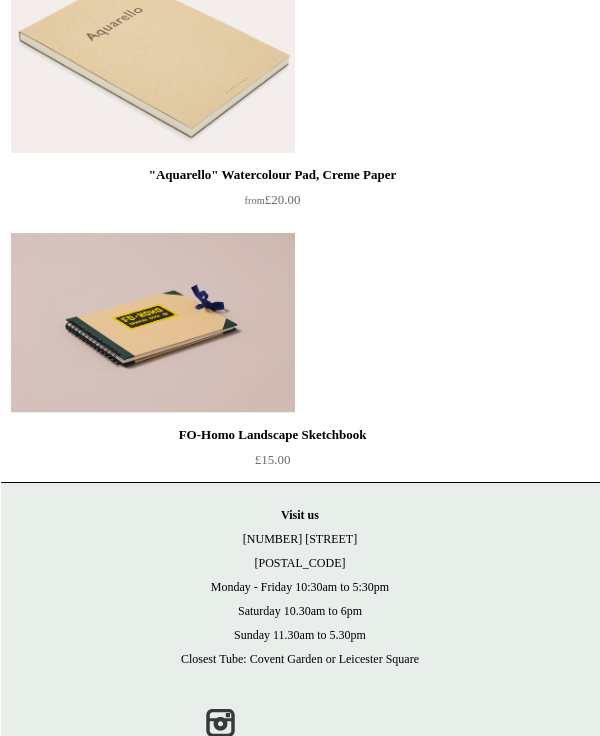 type on "**********" 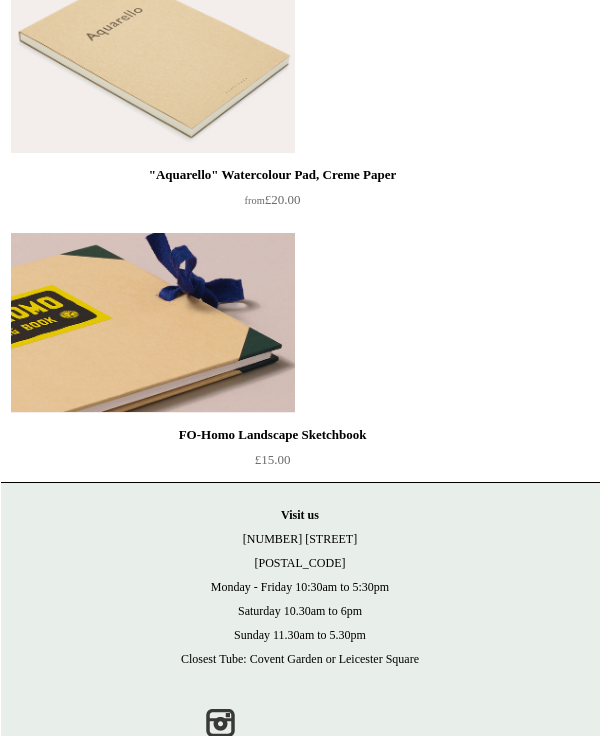 click at bounding box center (153, 323) 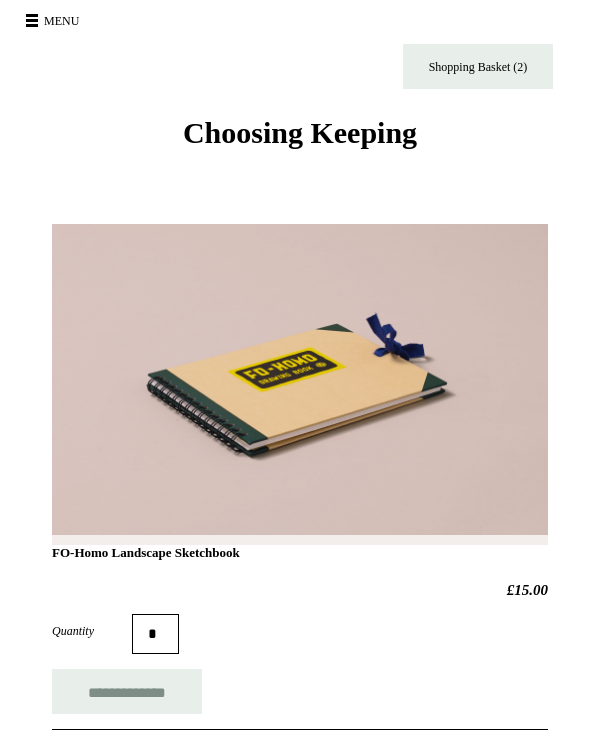 scroll, scrollTop: 0, scrollLeft: 0, axis: both 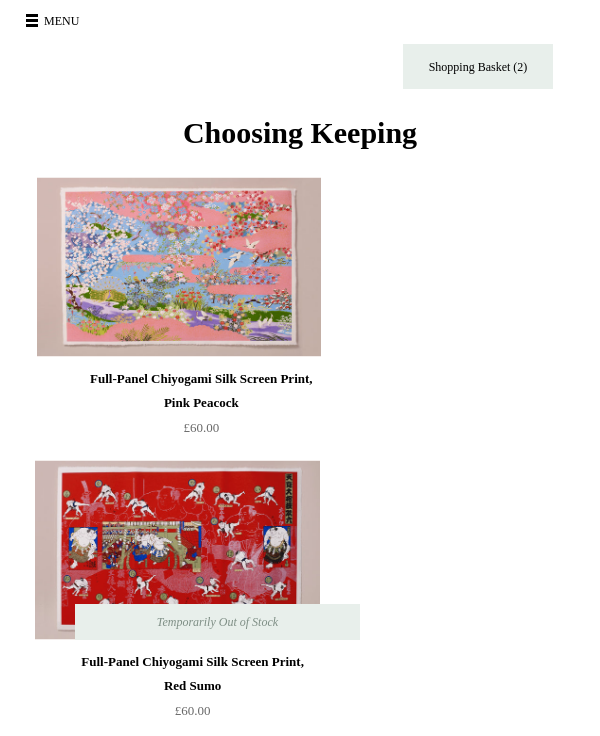 click on "Menu" at bounding box center (55, 21) 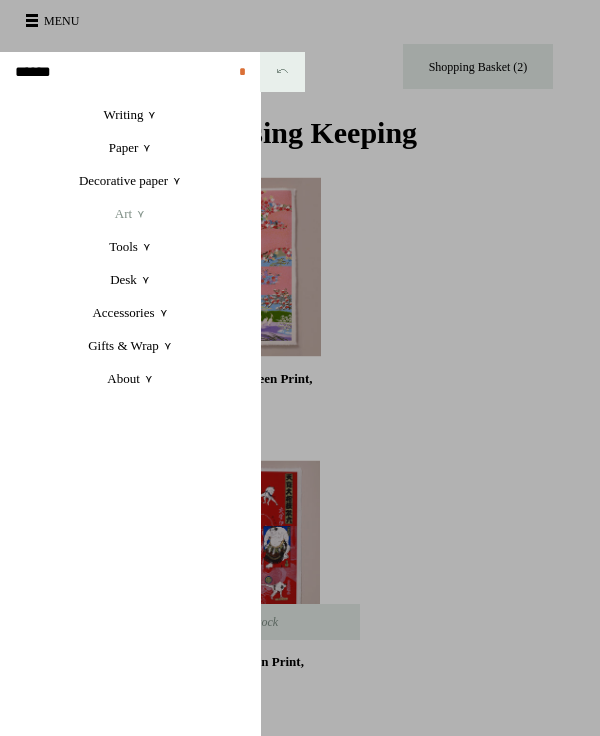 click on "Art +" at bounding box center (130, 213) 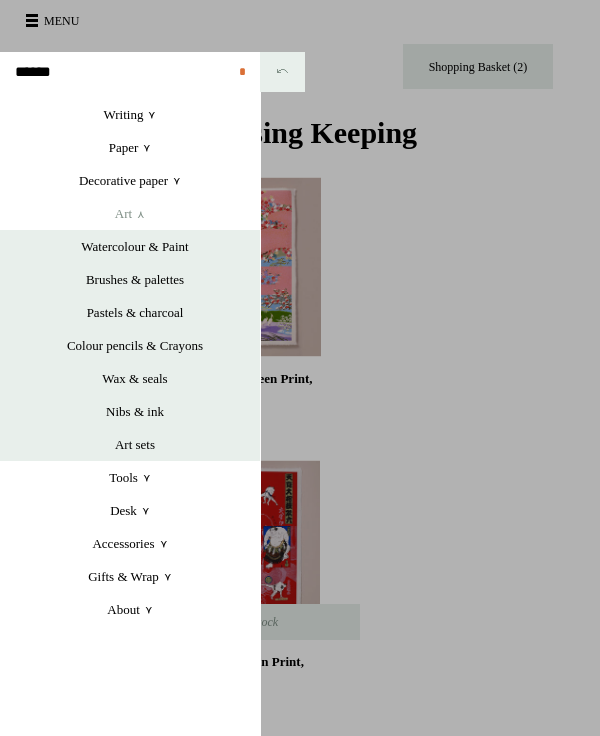 click on "Art +" at bounding box center (130, 213) 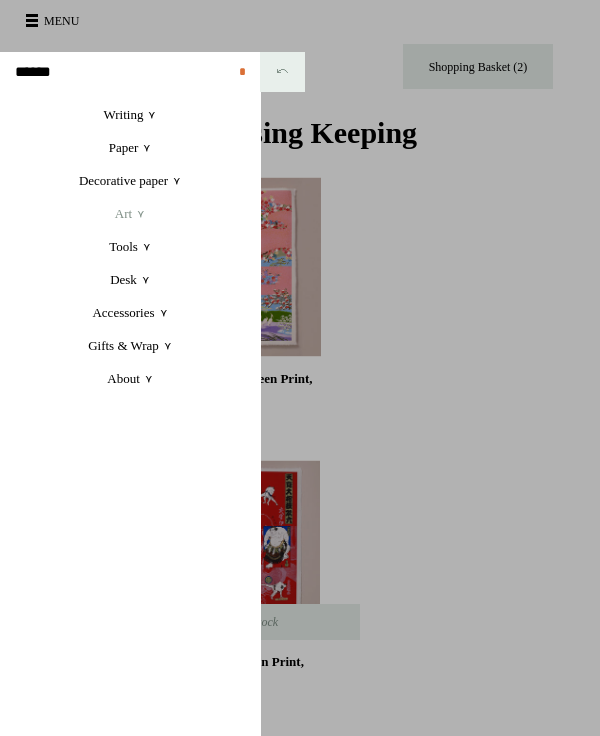 click on "Art +" at bounding box center [130, 213] 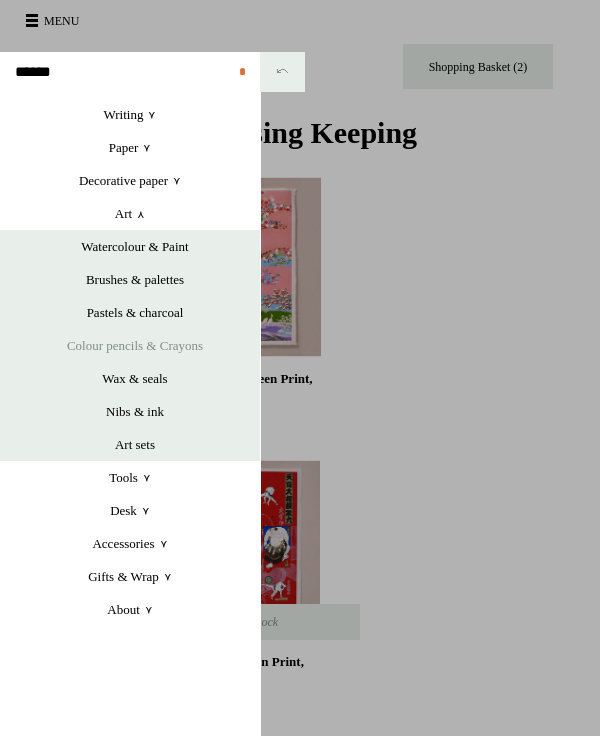 click on "Colour pencils & Crayons" at bounding box center (135, 345) 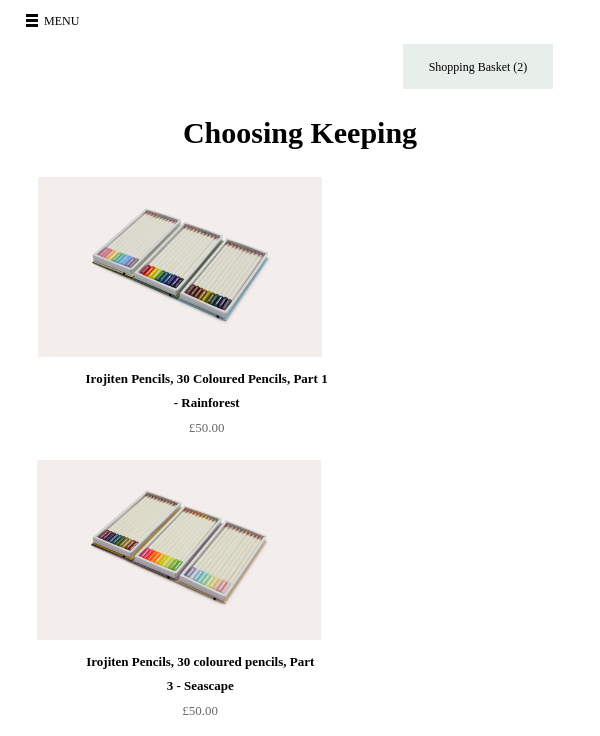 scroll, scrollTop: 0, scrollLeft: 0, axis: both 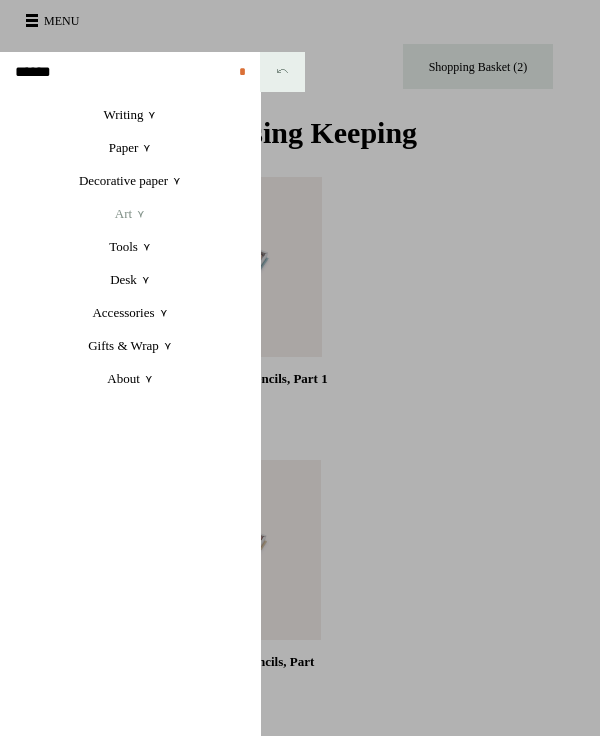 click on "Art +" at bounding box center [130, 213] 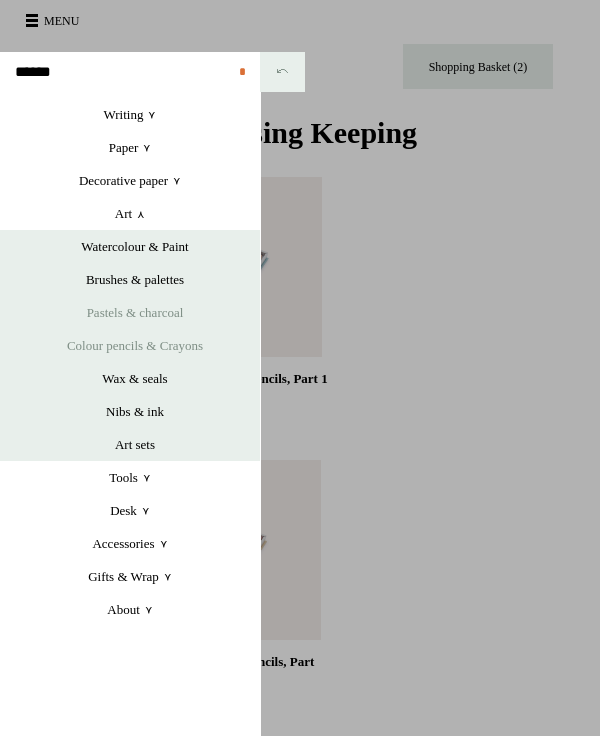 click on "Pastels & charcoal" at bounding box center (135, 312) 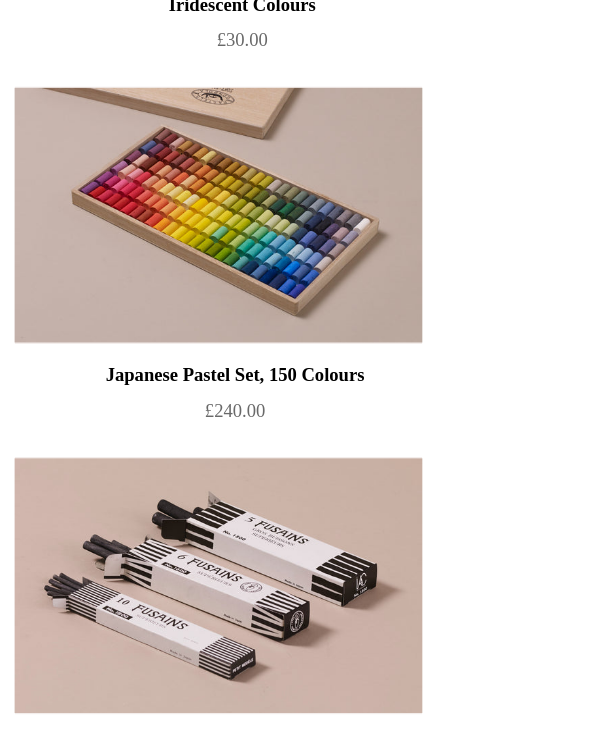 scroll, scrollTop: 1093, scrollLeft: 0, axis: vertical 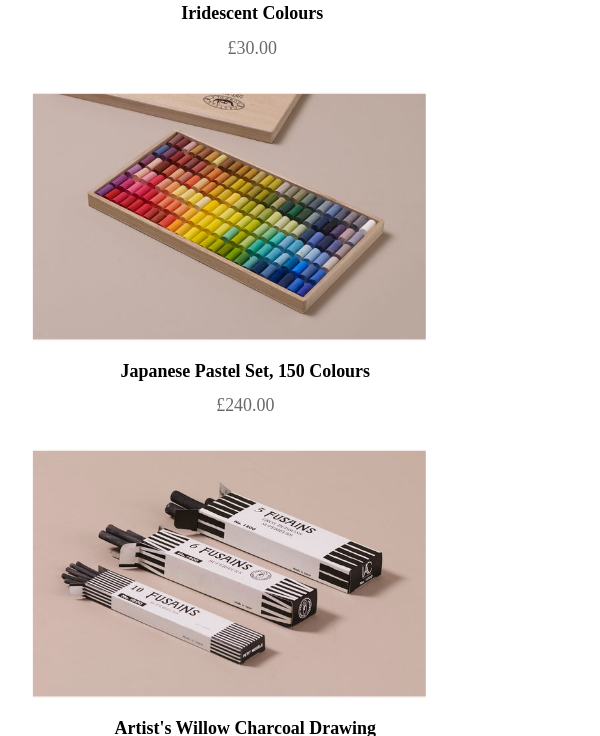 click on "Sennelier 1949 Oil Pastel Set, 120 Colours
£330.00
Sennelier 1949 Oil Pastel Set, 72 Colours
from" at bounding box center (246, 748) 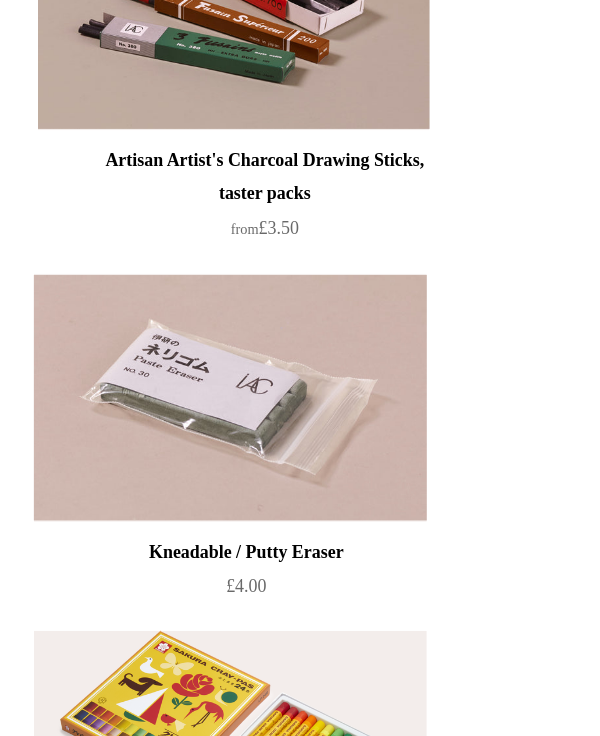 scroll, scrollTop: 2586, scrollLeft: 0, axis: vertical 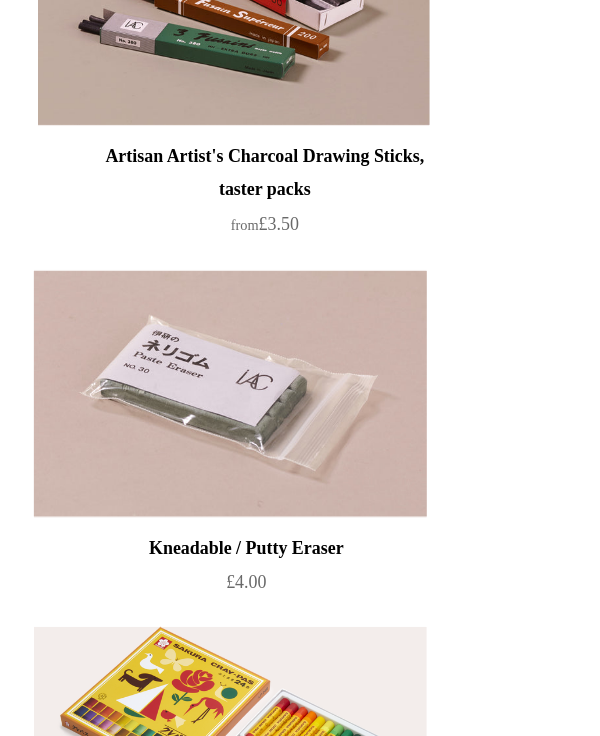click on "Sennelier 1949 Oil Pastel Set, 120 Colours
£330.00
Sennelier 1949 Oil Pastel Set, 72 Colours
from" at bounding box center (246, -745) 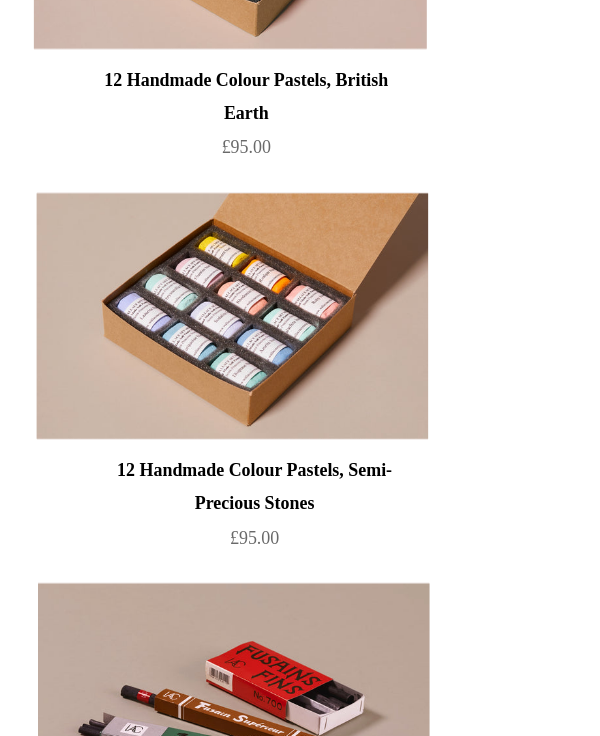 scroll, scrollTop: 2274, scrollLeft: 0, axis: vertical 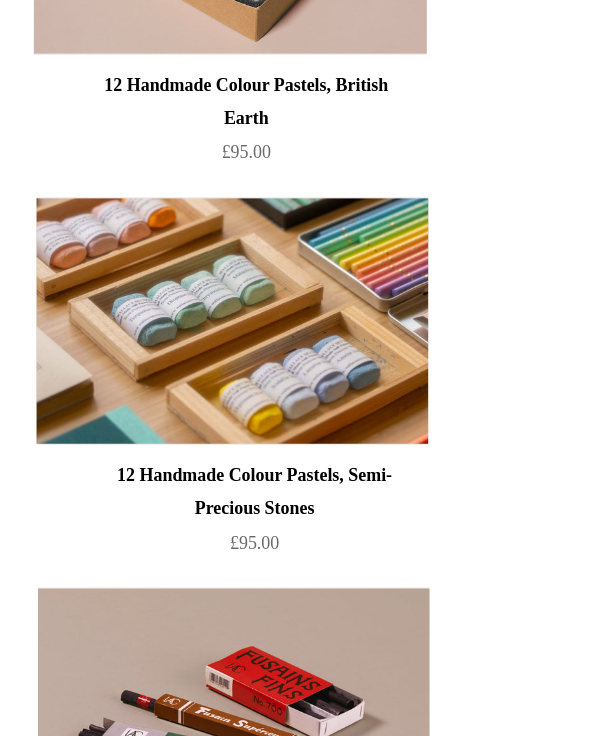 click at bounding box center [178, 233] 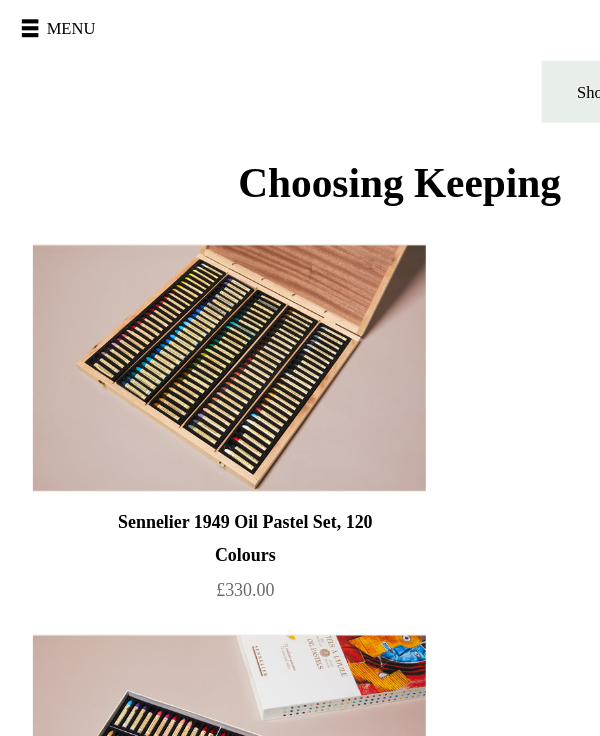 scroll, scrollTop: 0, scrollLeft: 0, axis: both 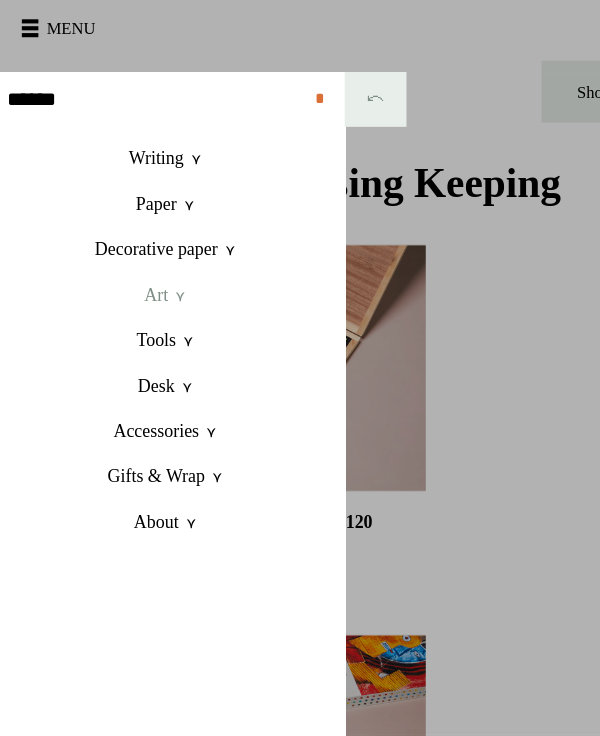 click on "Art +" at bounding box center [130, 213] 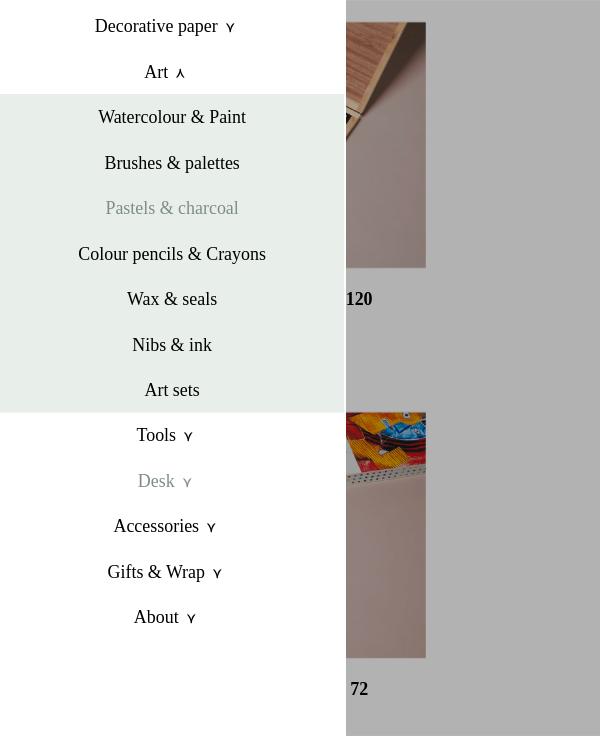 click on "Desk +" at bounding box center (130, 510) 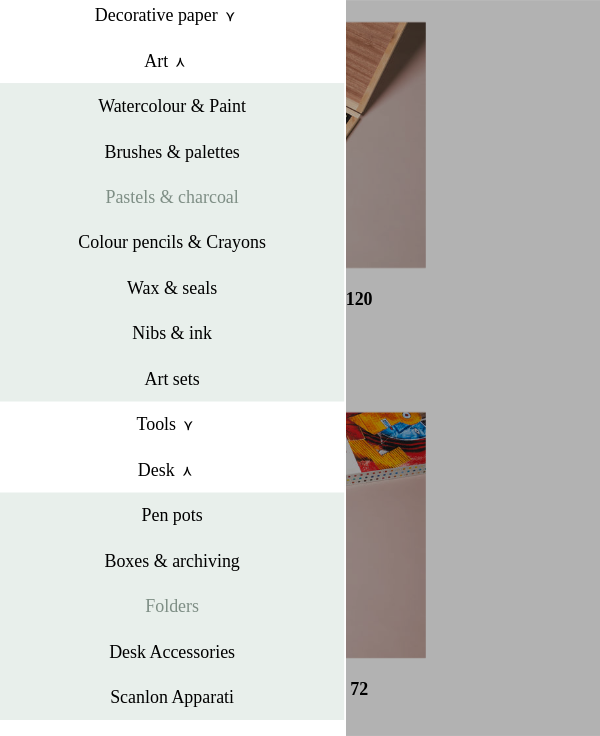 scroll, scrollTop: 8, scrollLeft: 0, axis: vertical 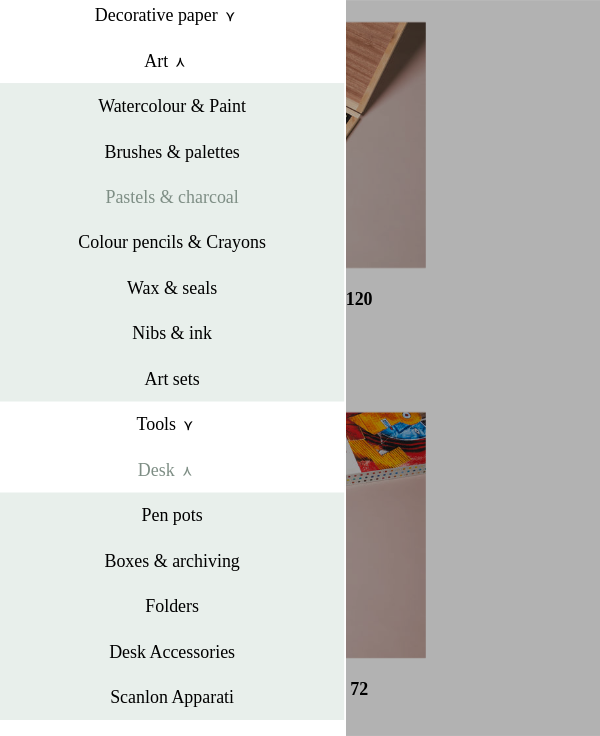 click on "Desk +" at bounding box center (130, 502) 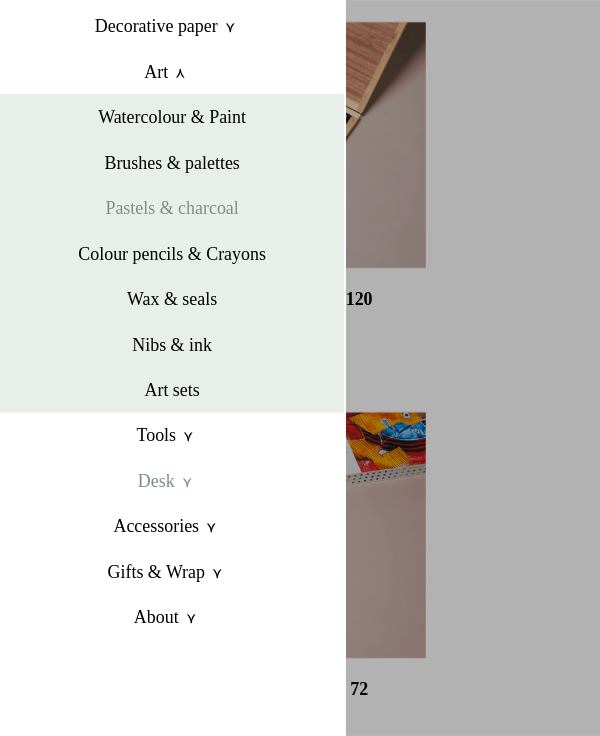 click on "Desk +" at bounding box center (130, 510) 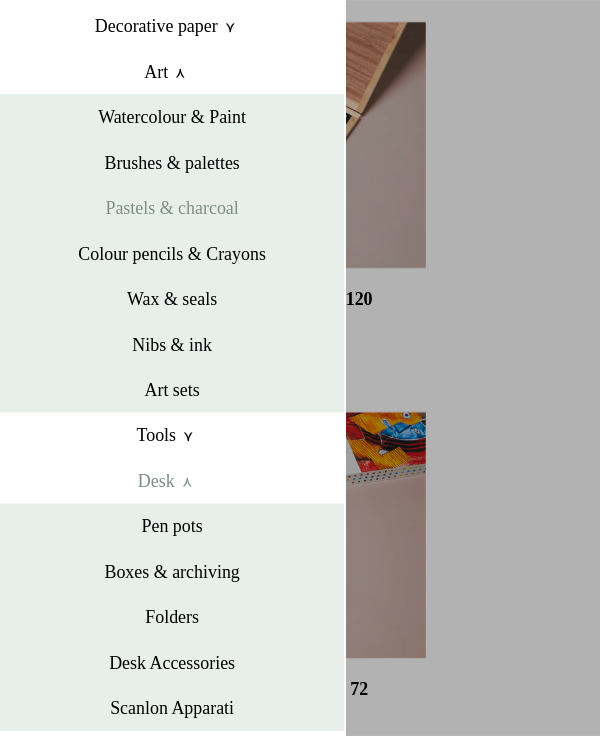click on "Desk +" at bounding box center (130, 510) 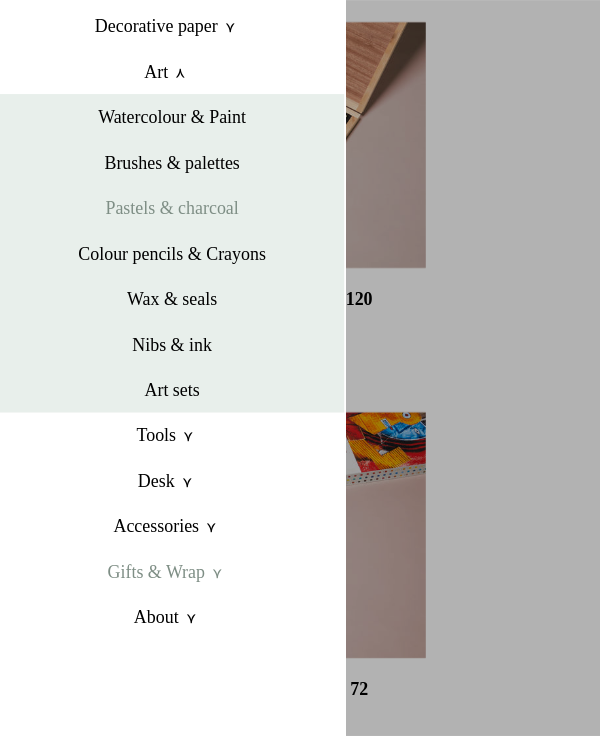 click on "Gifts & Wrap +" at bounding box center [130, 576] 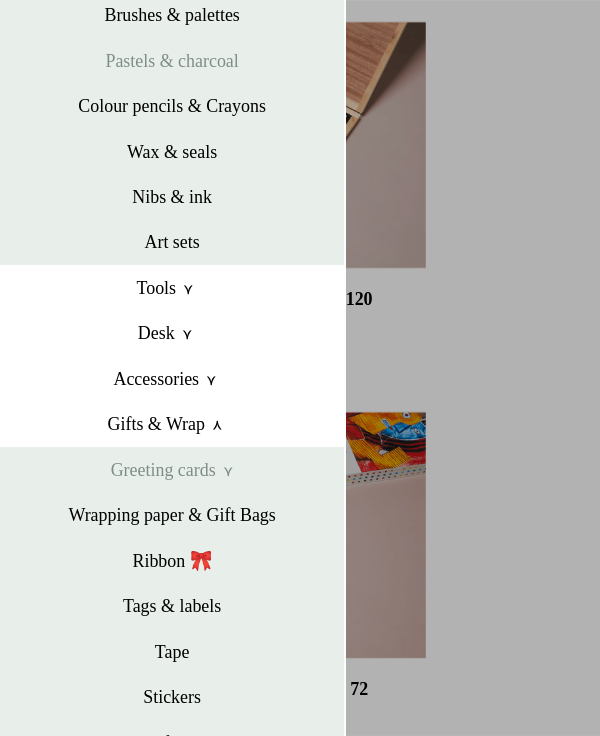 scroll, scrollTop: 107, scrollLeft: 0, axis: vertical 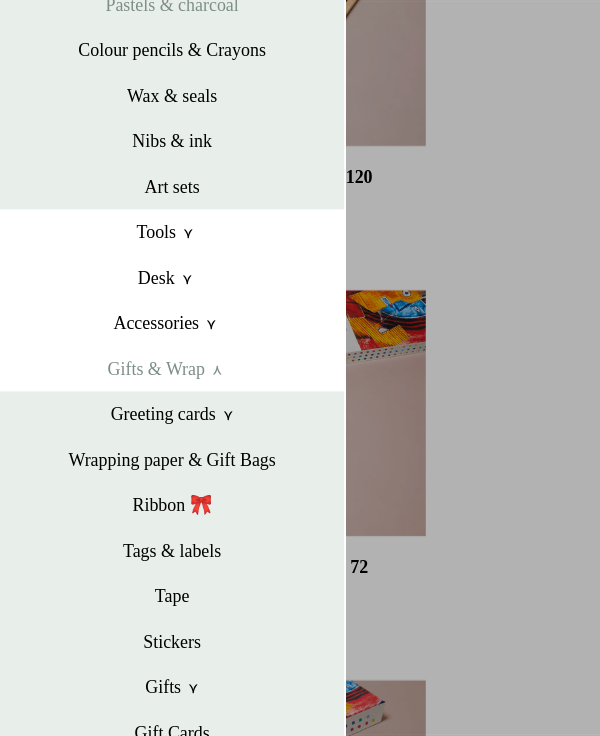 click on "Gifts & Wrap +" at bounding box center (130, 469) 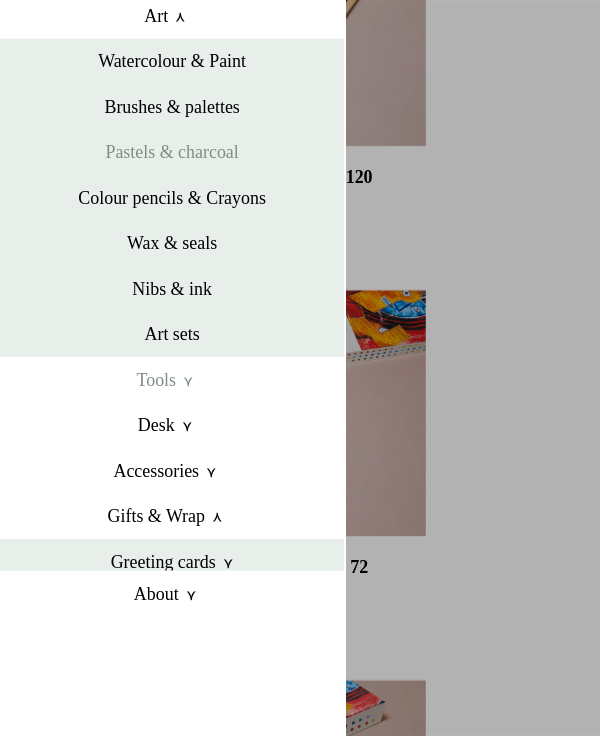 scroll, scrollTop: 0, scrollLeft: 0, axis: both 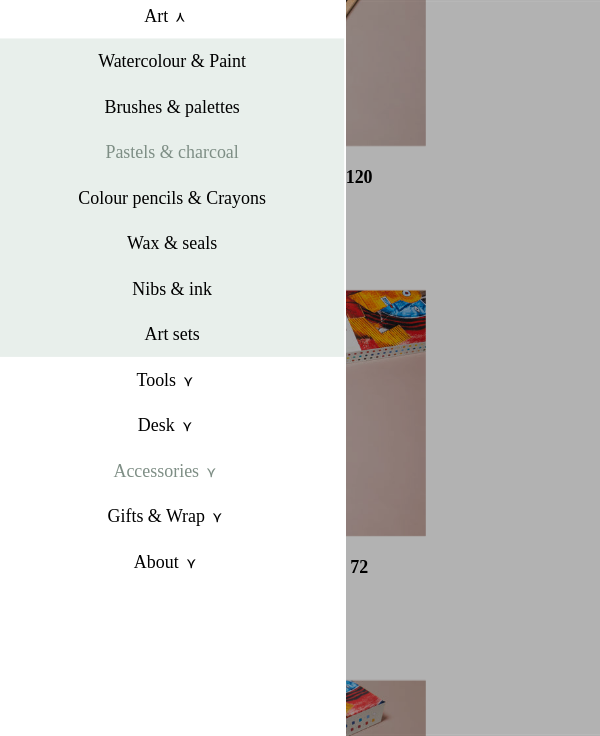 click on "Accessories +" at bounding box center [130, 543] 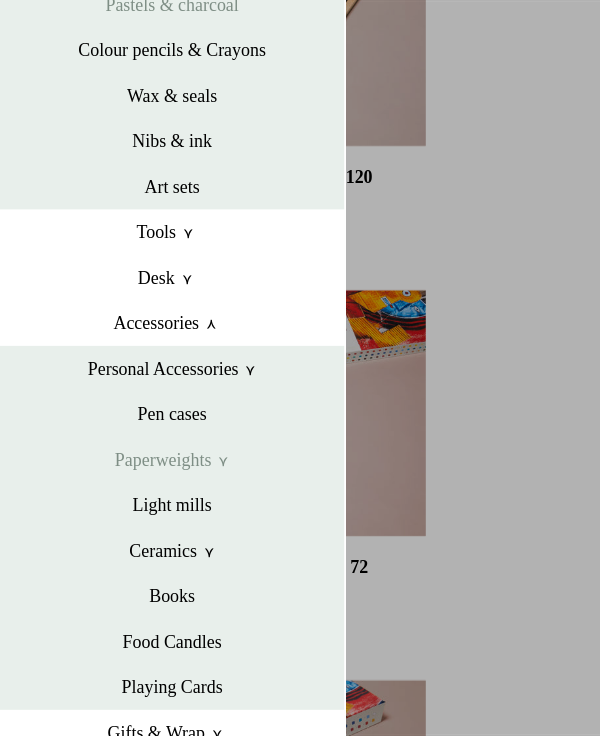 scroll, scrollTop: 107, scrollLeft: 0, axis: vertical 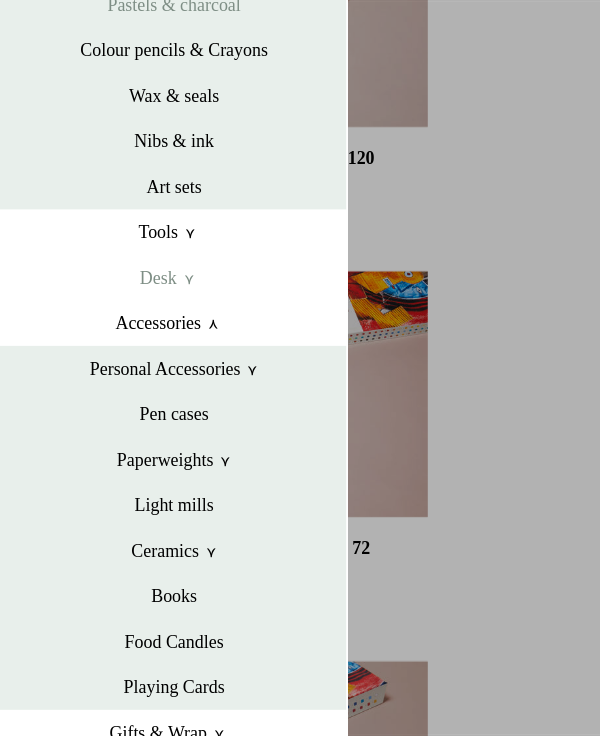 click on "Desk +" at bounding box center (130, 403) 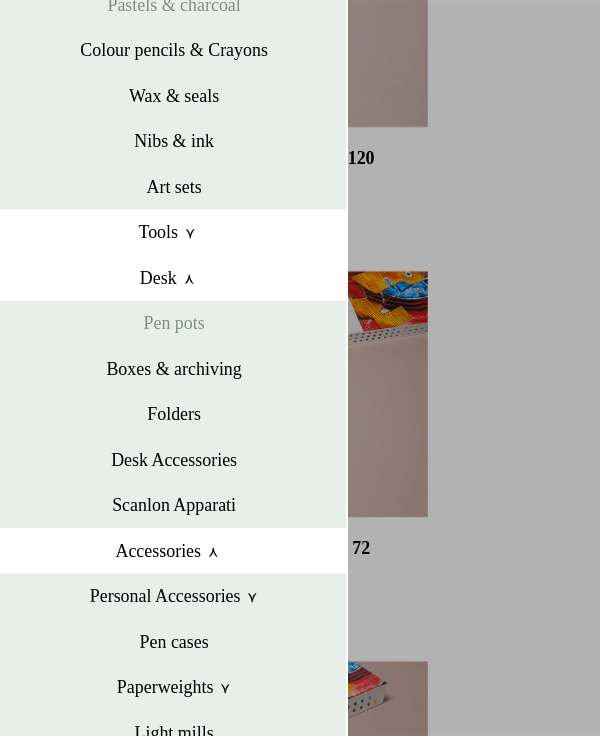click on "Pen pots" at bounding box center [135, 436] 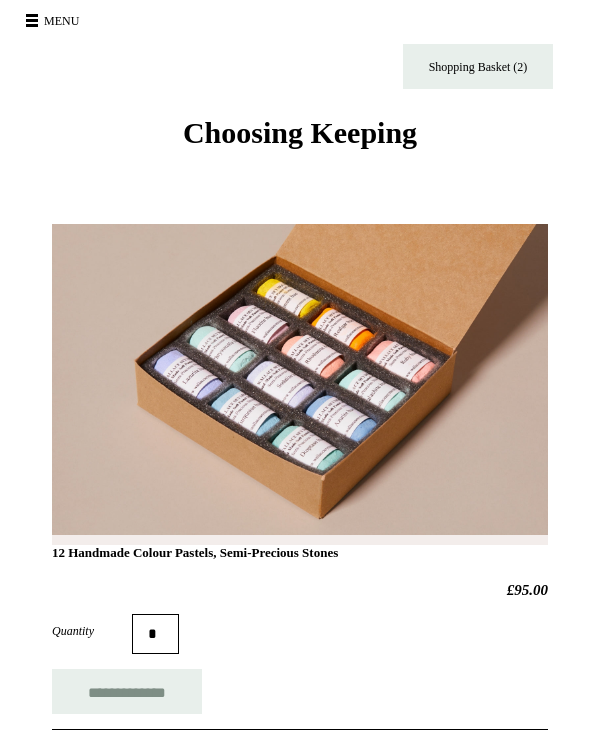 scroll, scrollTop: 0, scrollLeft: 0, axis: both 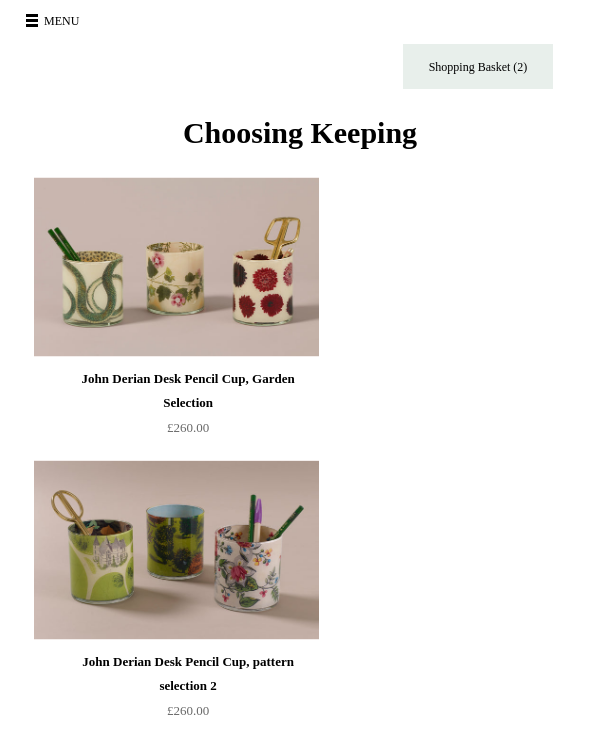 click at bounding box center (32, 15) 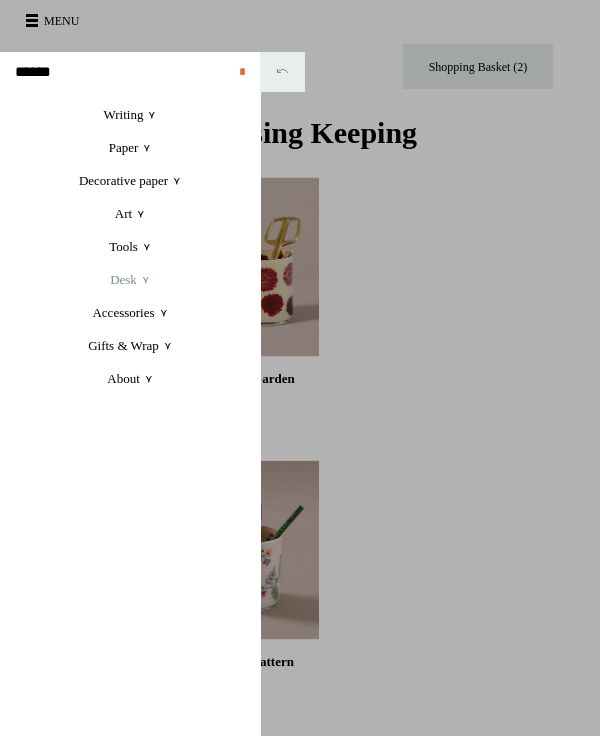 click on "Desk +" at bounding box center [130, 279] 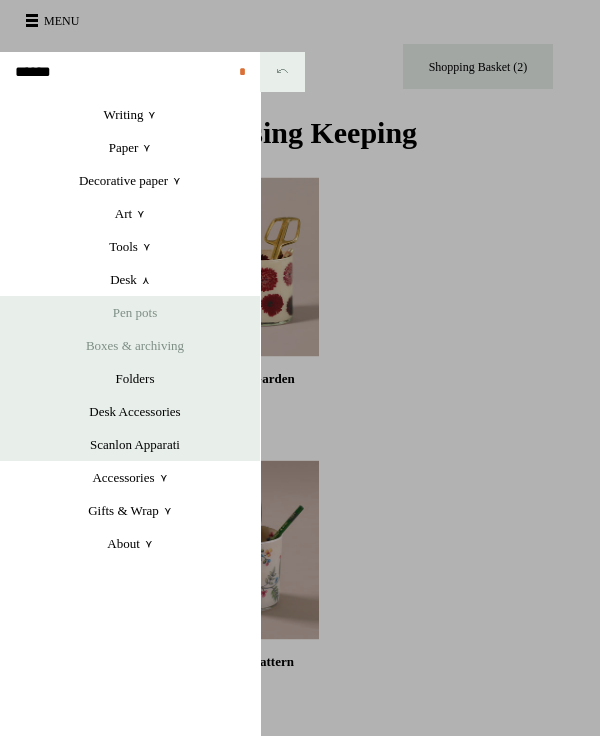 click on "Boxes & archiving" at bounding box center (135, 345) 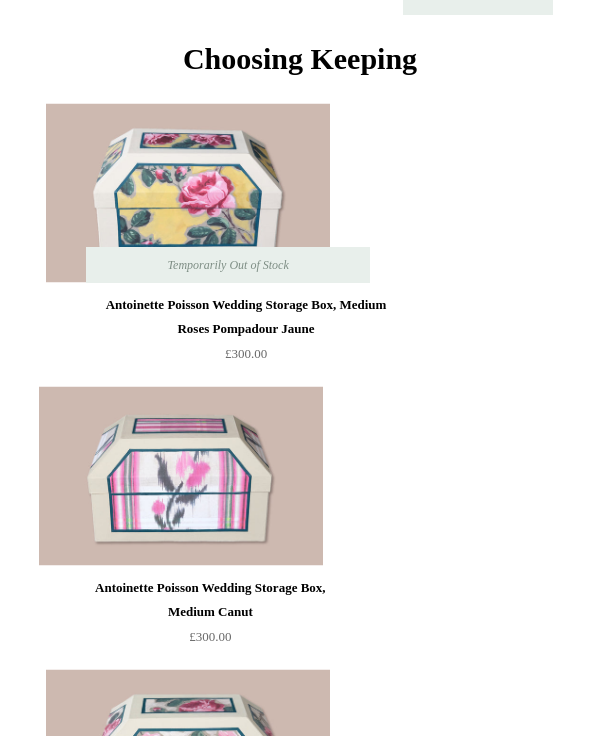 scroll, scrollTop: 0, scrollLeft: 0, axis: both 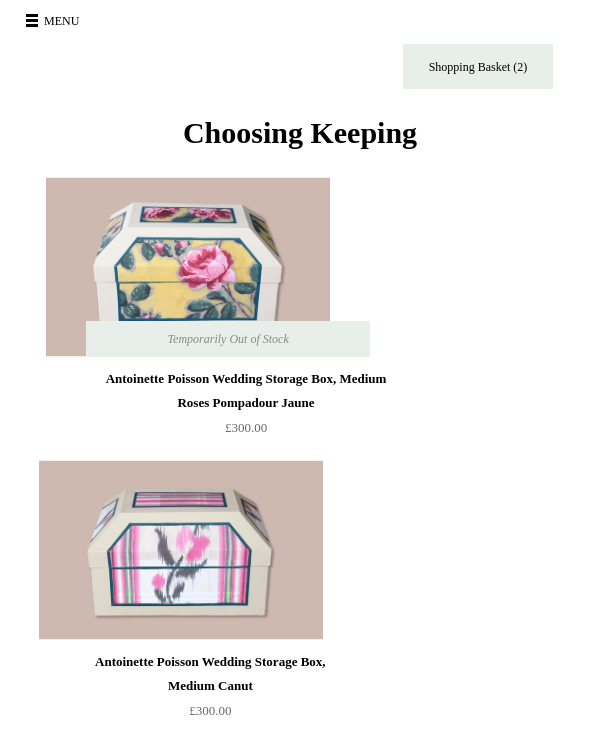 click at bounding box center [32, 25] 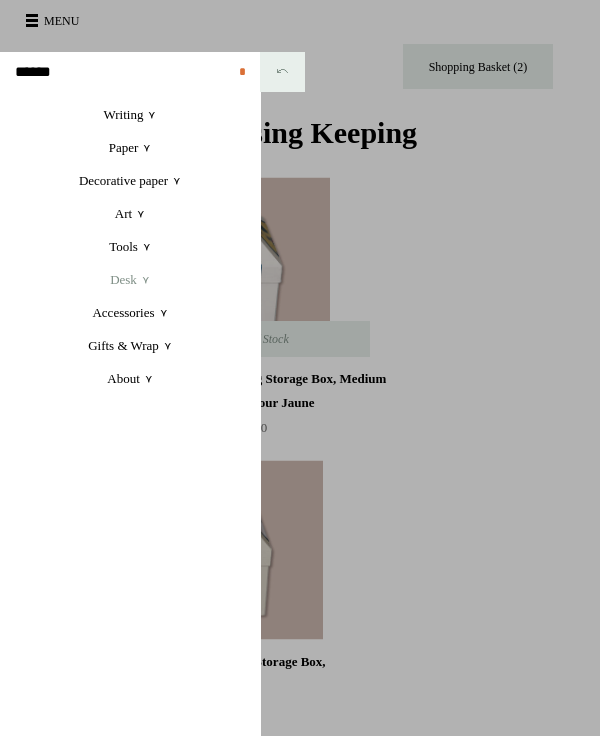 click on "Desk +" at bounding box center [130, 279] 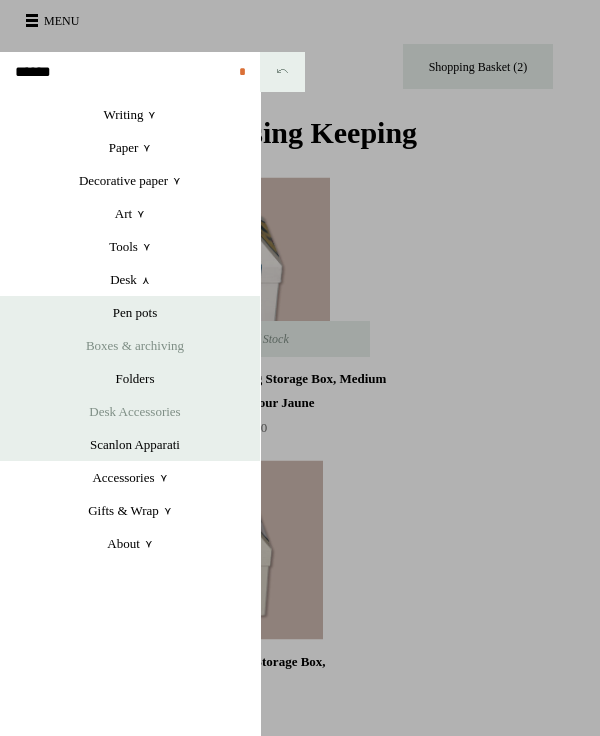click on "Desk Accessories" at bounding box center (135, 411) 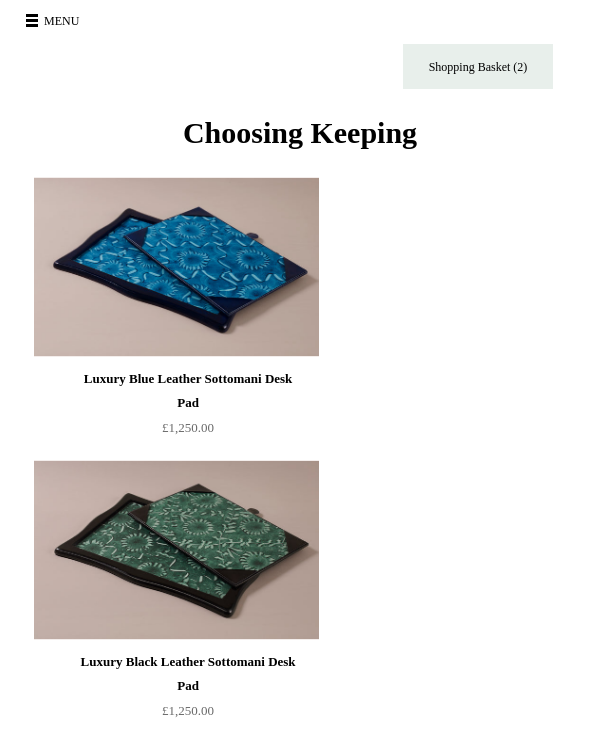 scroll, scrollTop: 0, scrollLeft: 0, axis: both 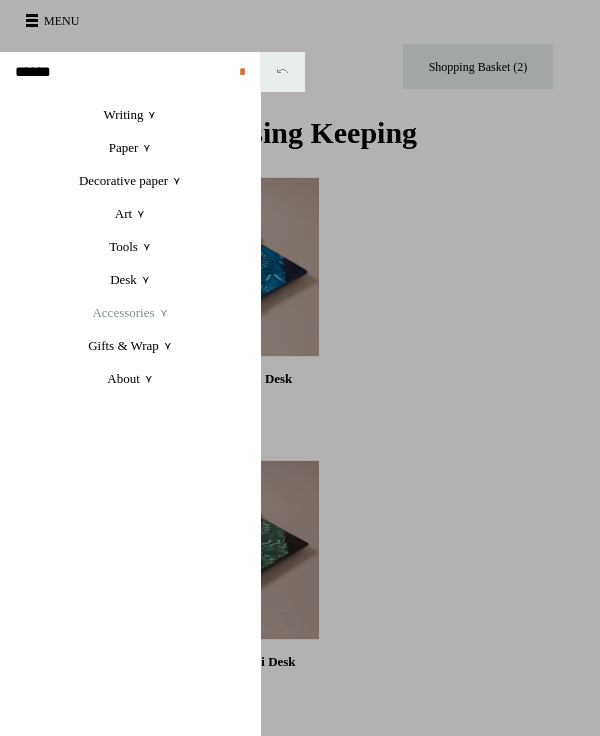 click on "Accessories +" at bounding box center (130, 312) 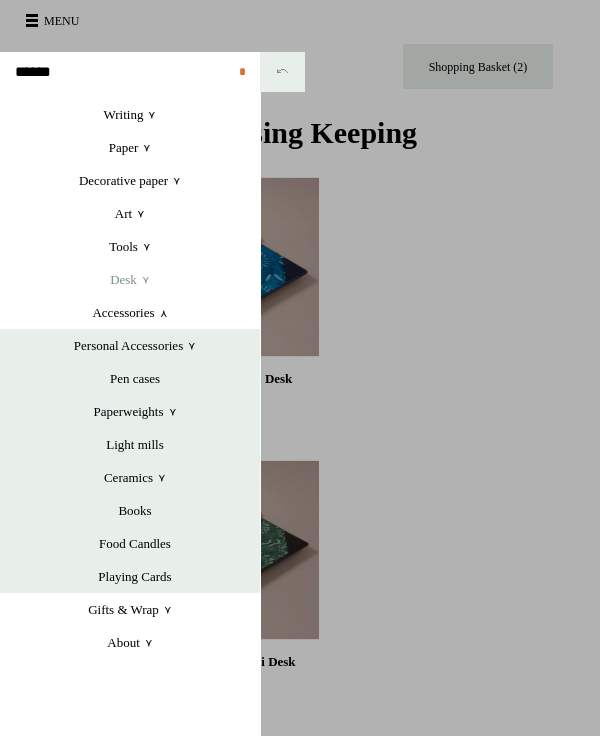 click on "Desk +" at bounding box center [130, 279] 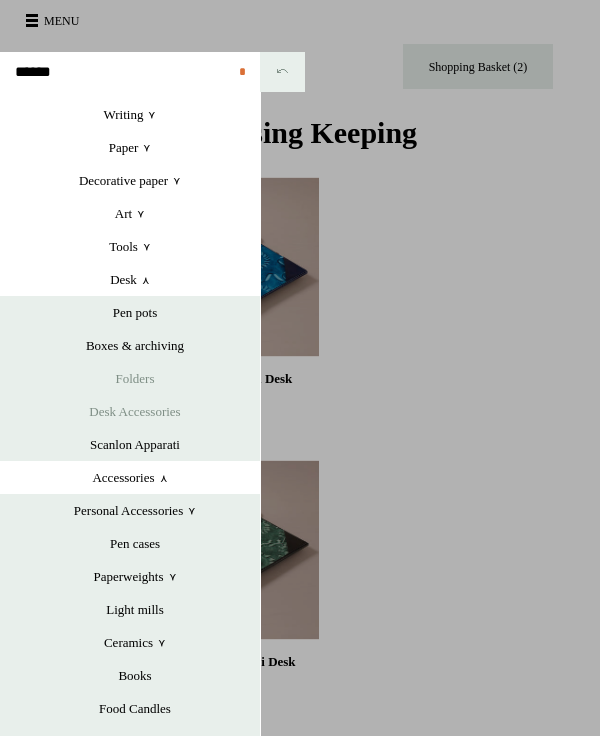 click on "Folders" at bounding box center [135, 378] 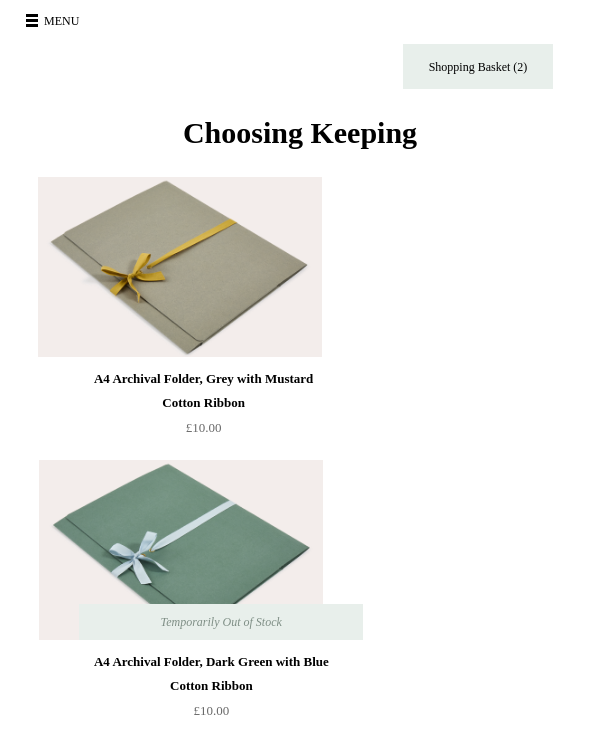scroll, scrollTop: -1, scrollLeft: 0, axis: vertical 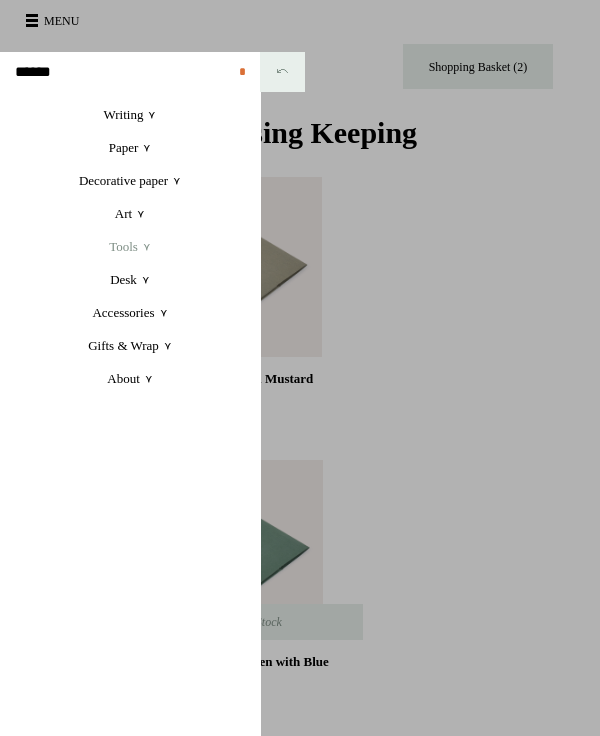 click on "Tools +" at bounding box center (130, 246) 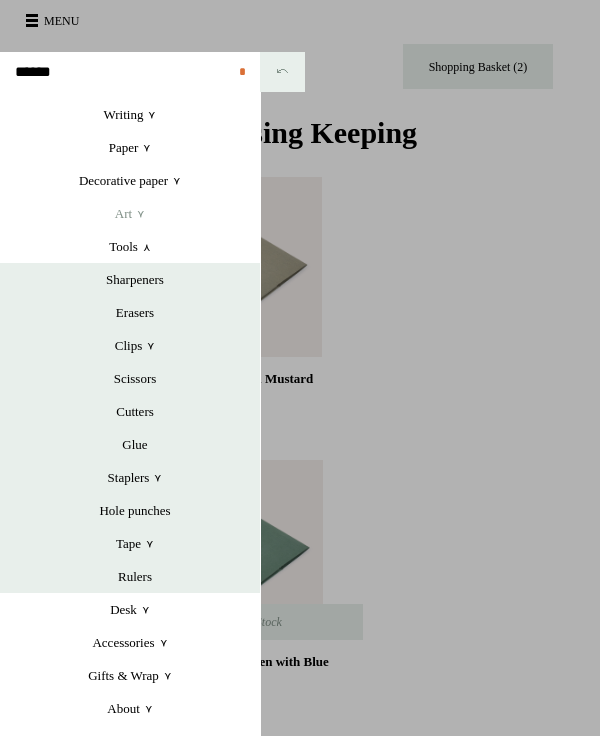 click on "Art +" at bounding box center (130, 213) 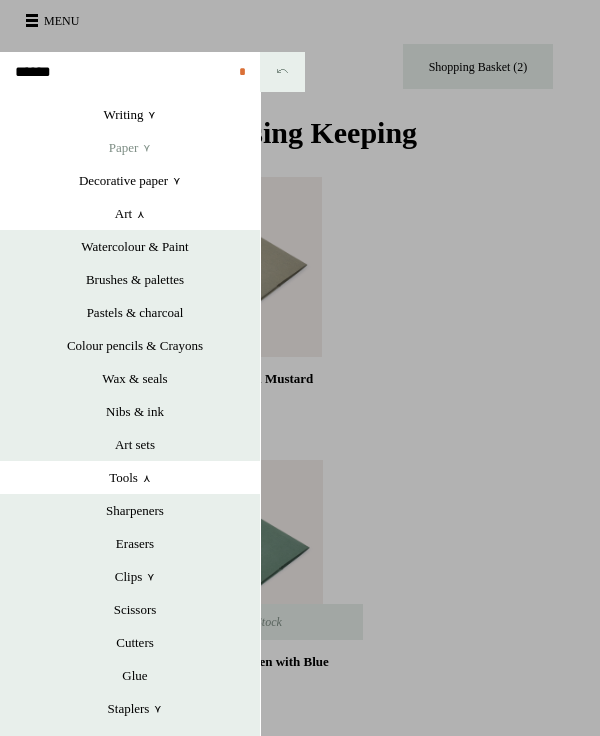 click on "Paper +" at bounding box center [130, 147] 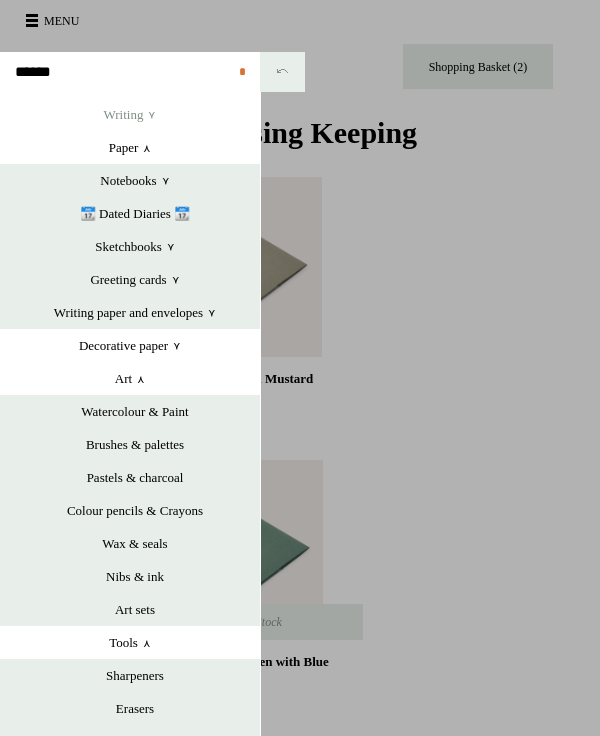 click on "Writing +" at bounding box center (130, 114) 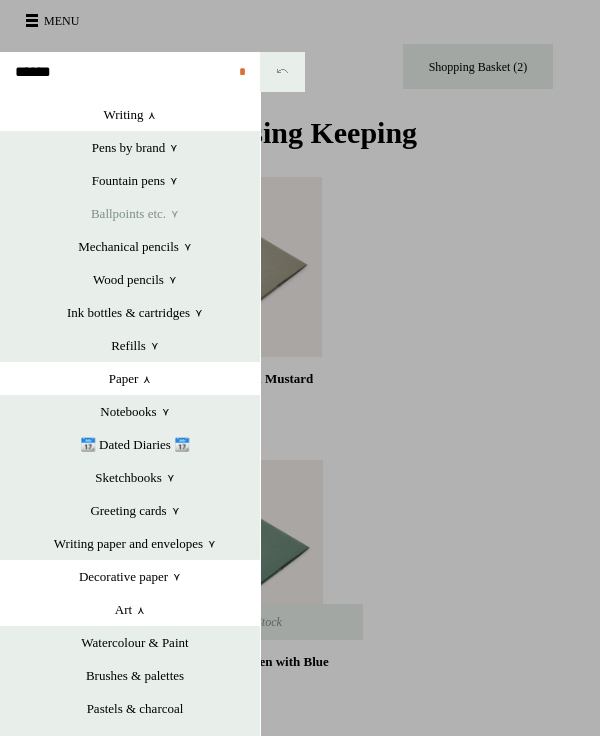 scroll, scrollTop: 0, scrollLeft: 0, axis: both 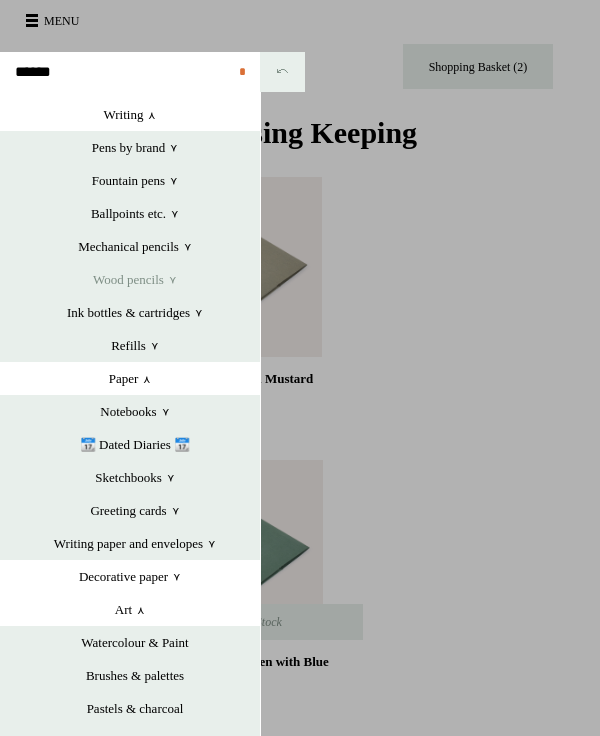 click on "Wood pencils +" at bounding box center [135, 279] 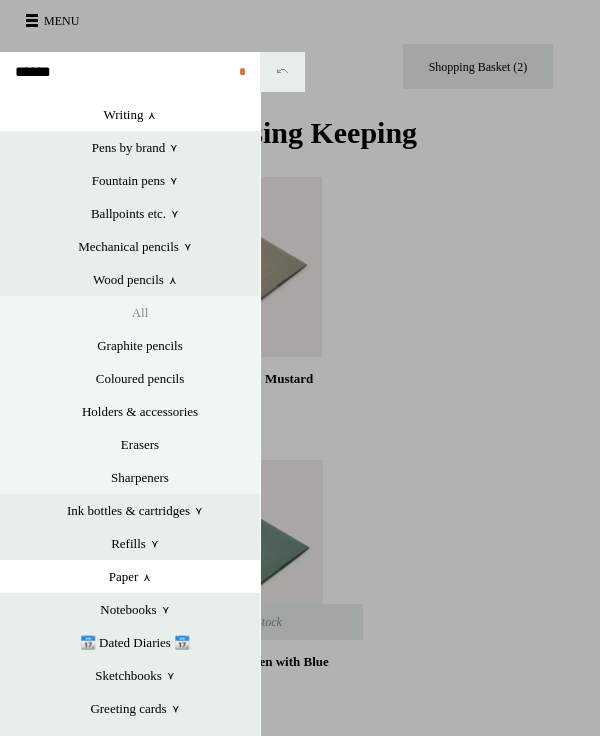 click on "All" at bounding box center (140, 312) 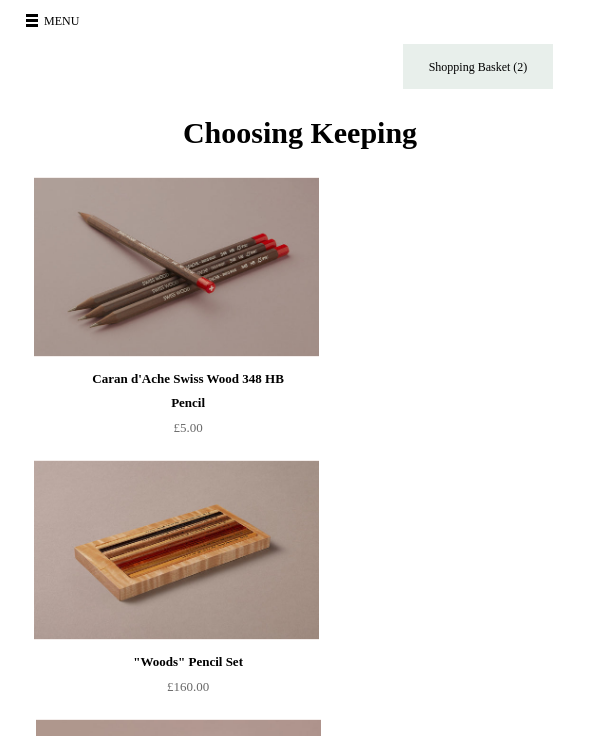 scroll, scrollTop: -1, scrollLeft: 0, axis: vertical 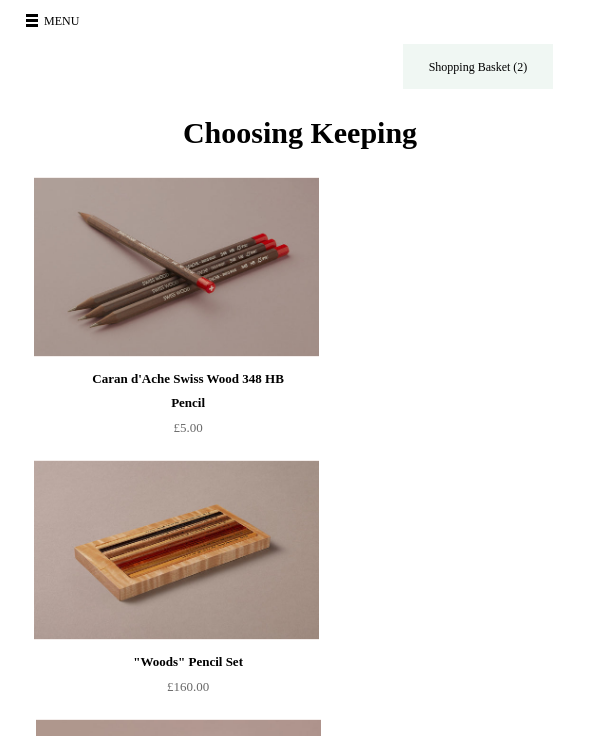 click on "Shopping Basket (2)" at bounding box center (478, 66) 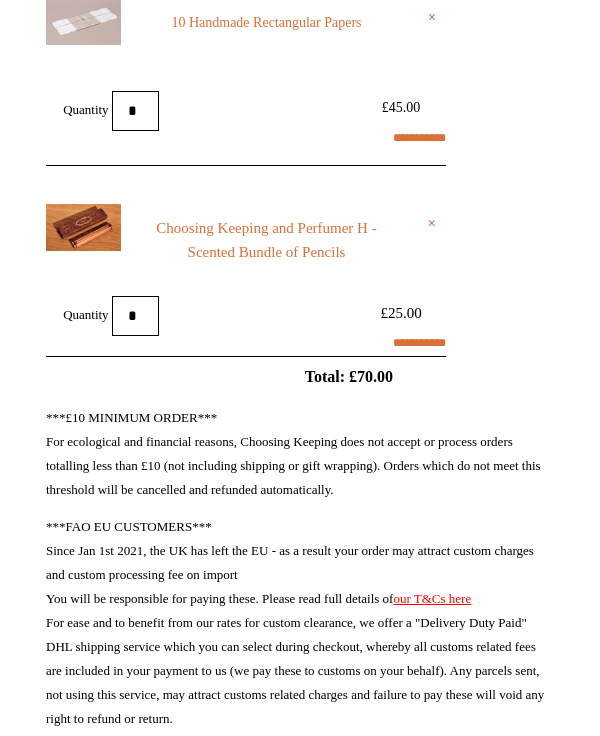 scroll, scrollTop: 382, scrollLeft: 0, axis: vertical 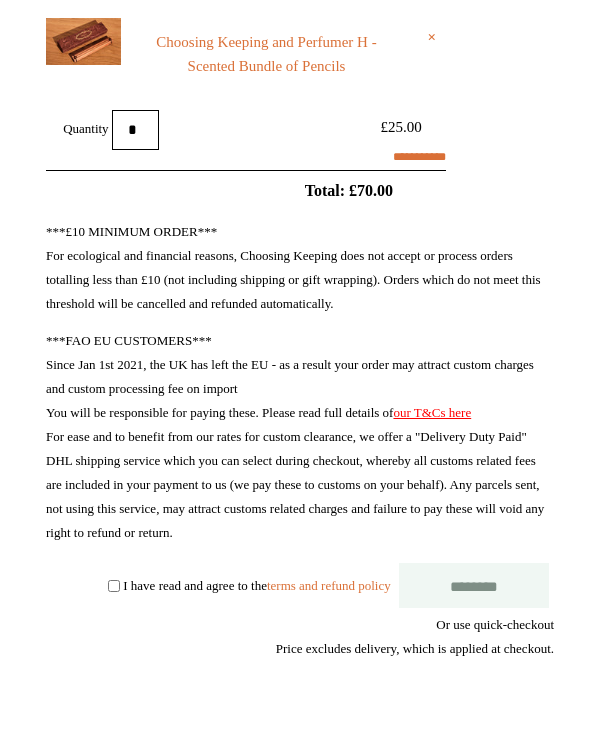 select on "**********" 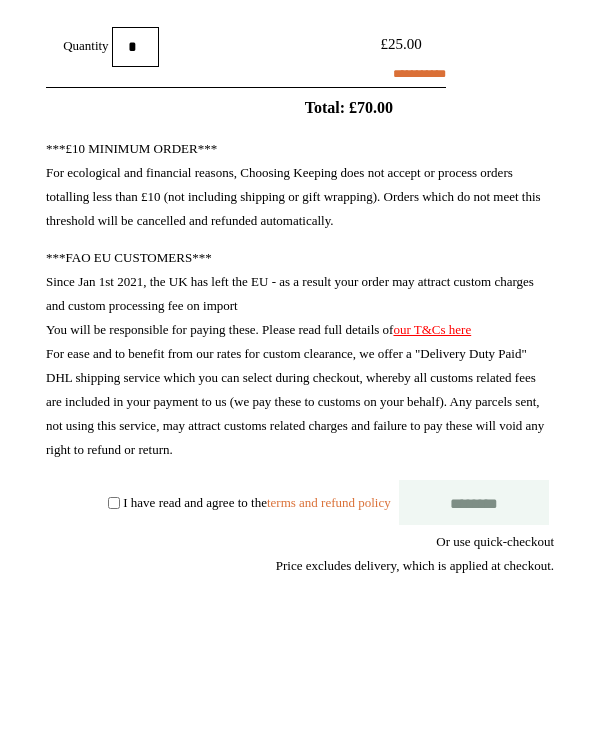 scroll, scrollTop: 448, scrollLeft: 0, axis: vertical 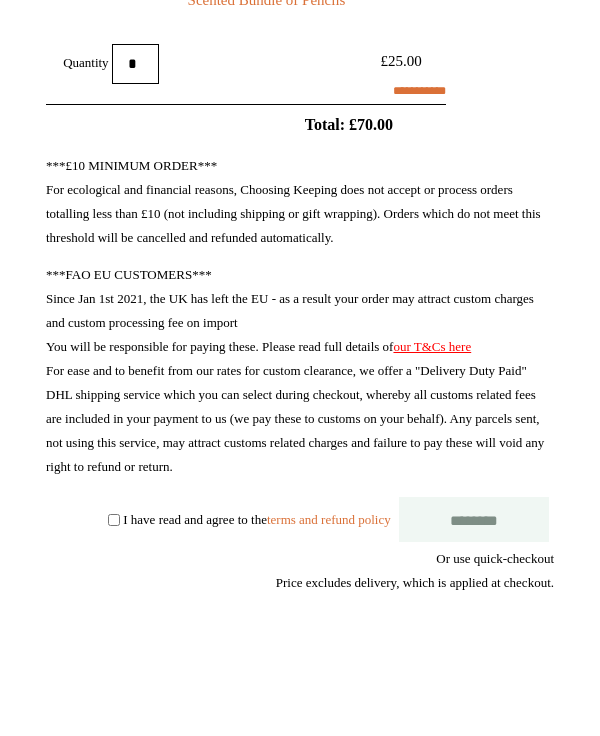 click on "I have read and agree to the  terms and refund policy" at bounding box center [256, 519] 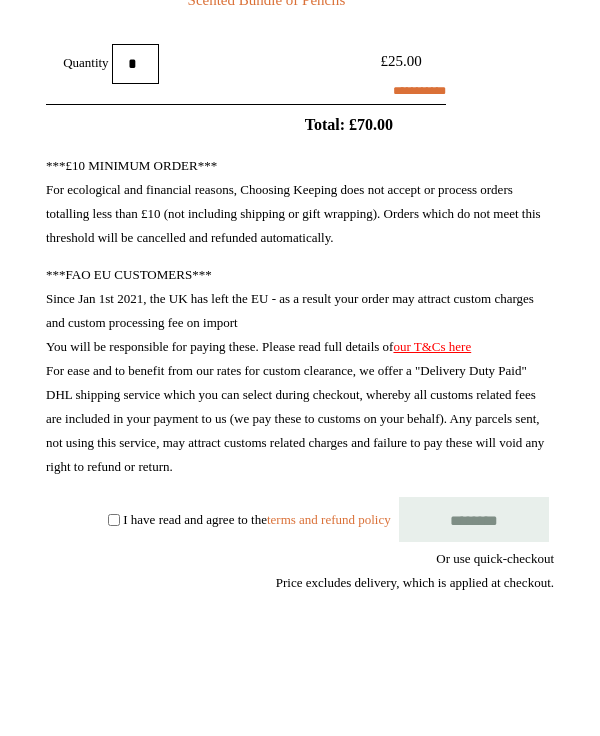 click on "********" at bounding box center [474, 519] 